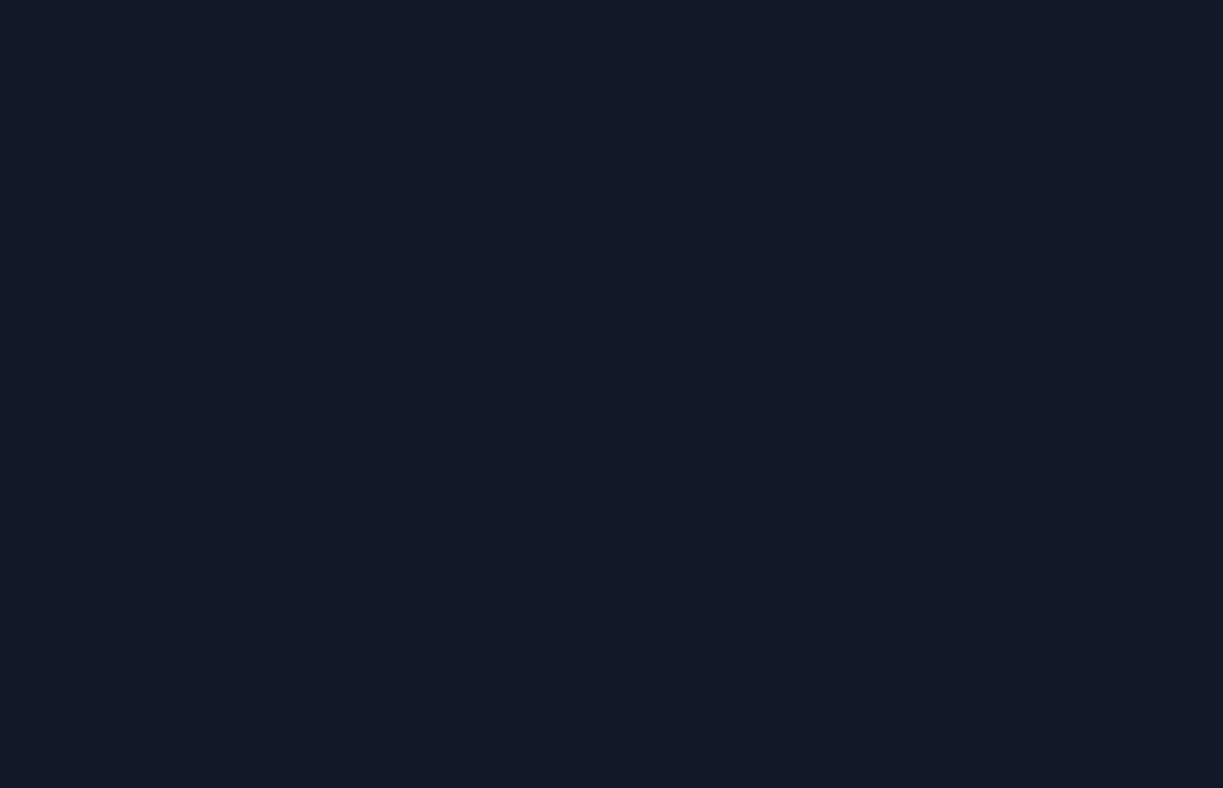scroll, scrollTop: 0, scrollLeft: 0, axis: both 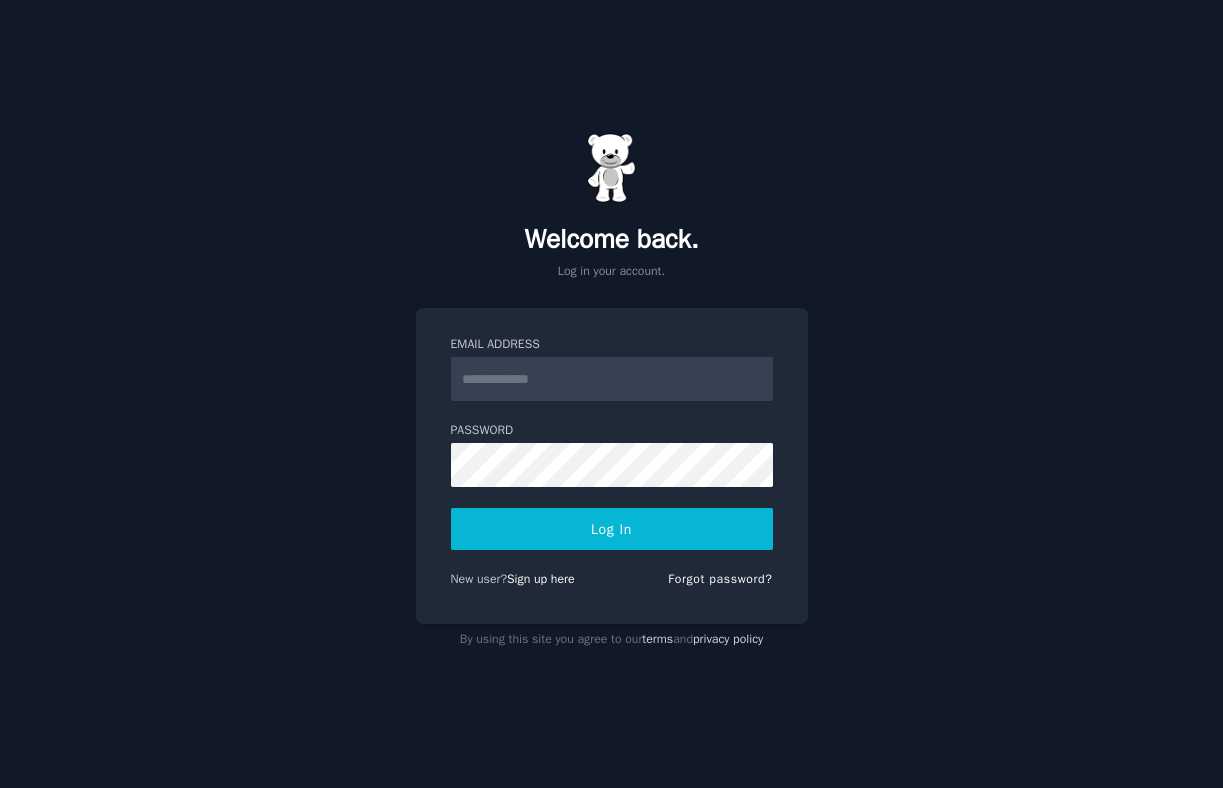 type on "**********" 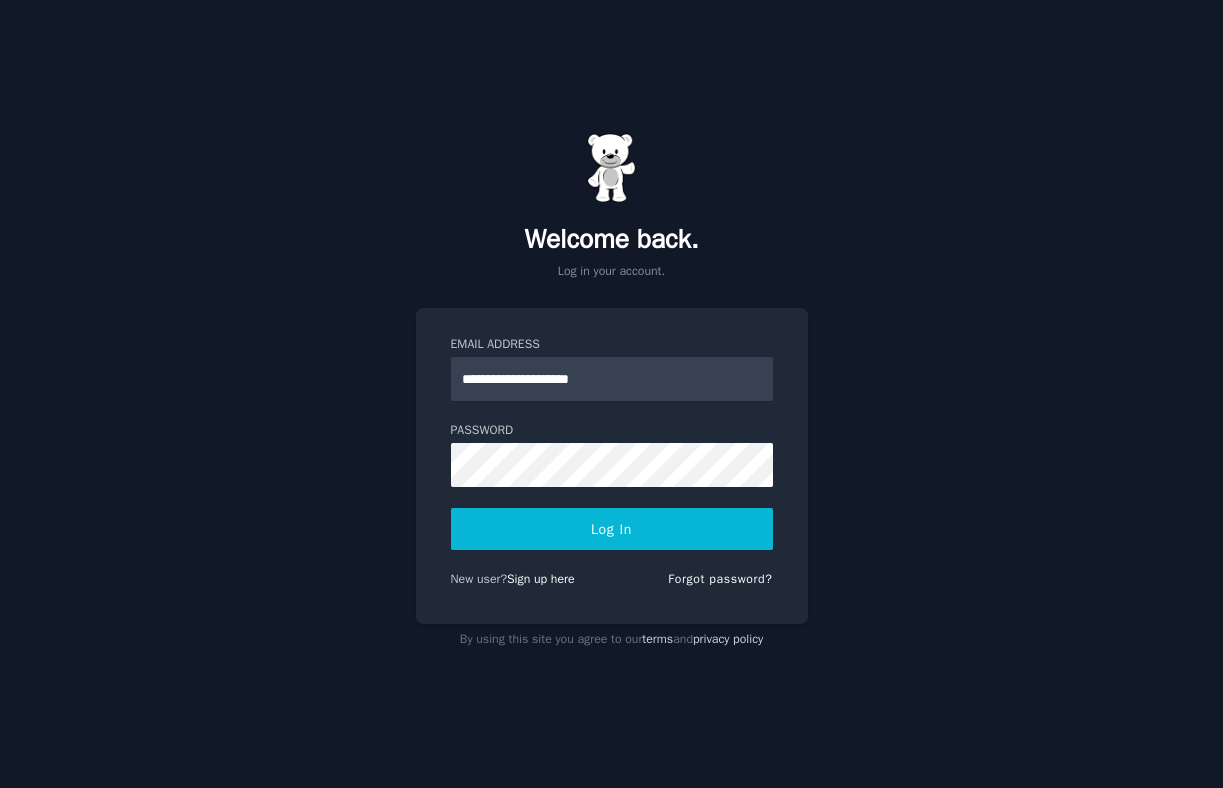 click on "**********" at bounding box center [612, 466] 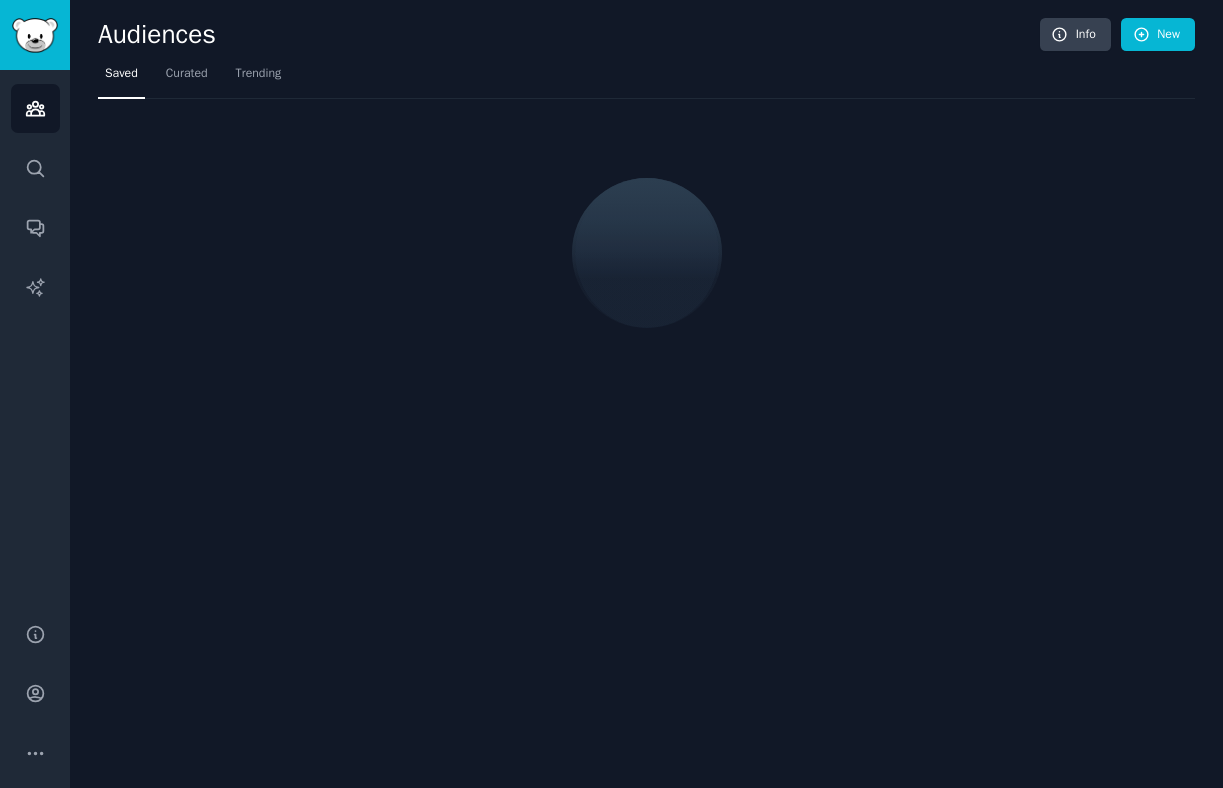 scroll, scrollTop: 0, scrollLeft: 0, axis: both 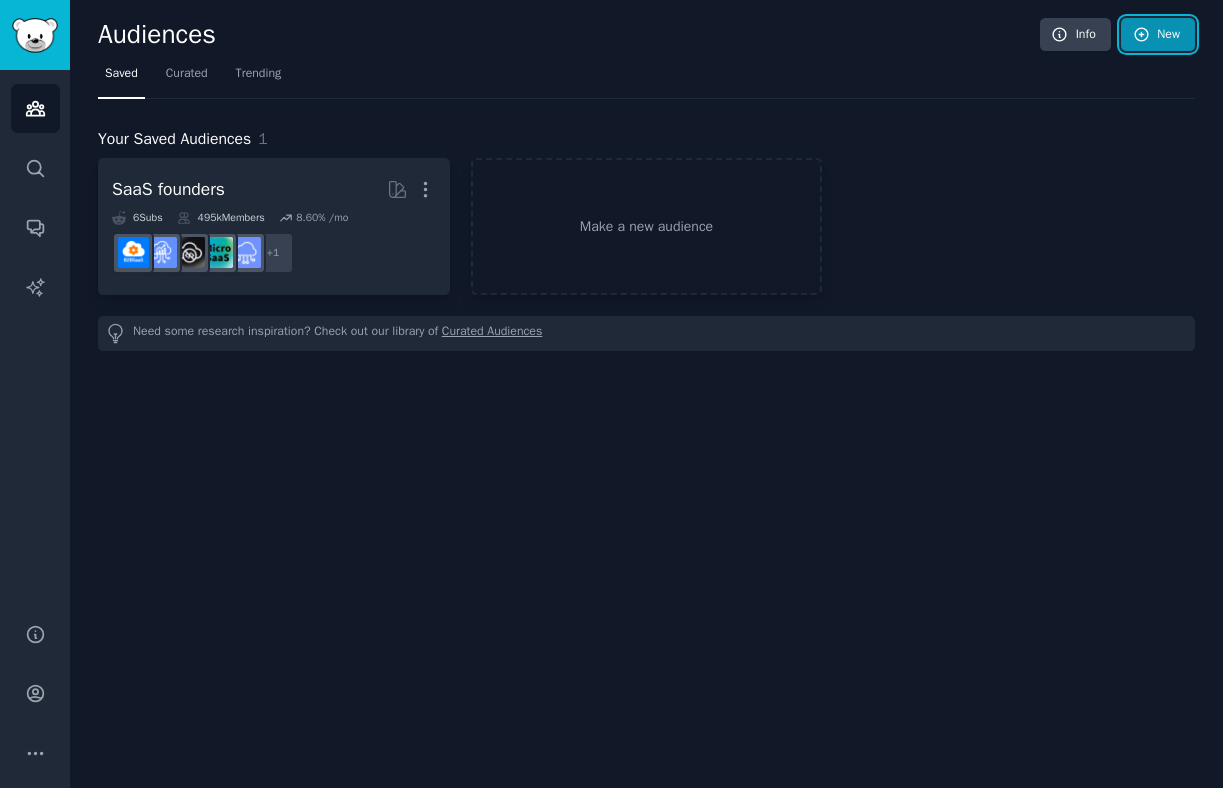 click 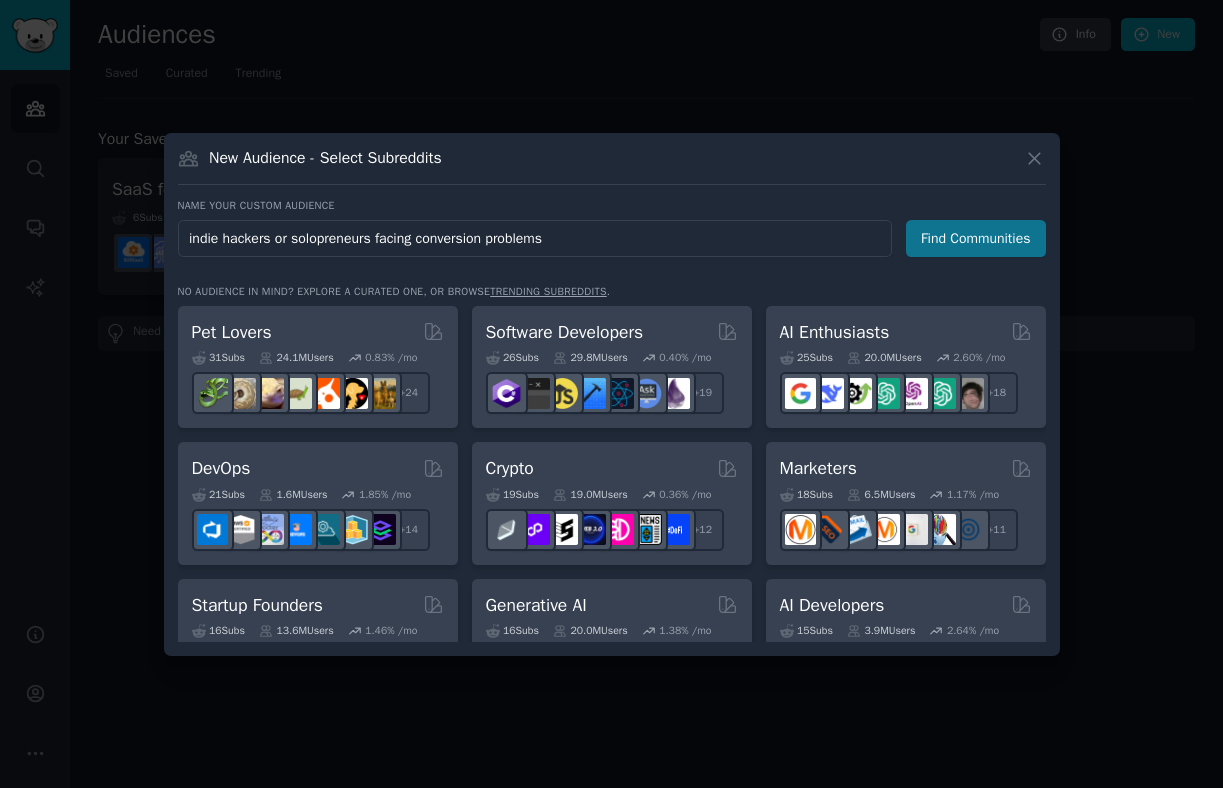 type on "indie hackers or solopreneurs facing conversion problems" 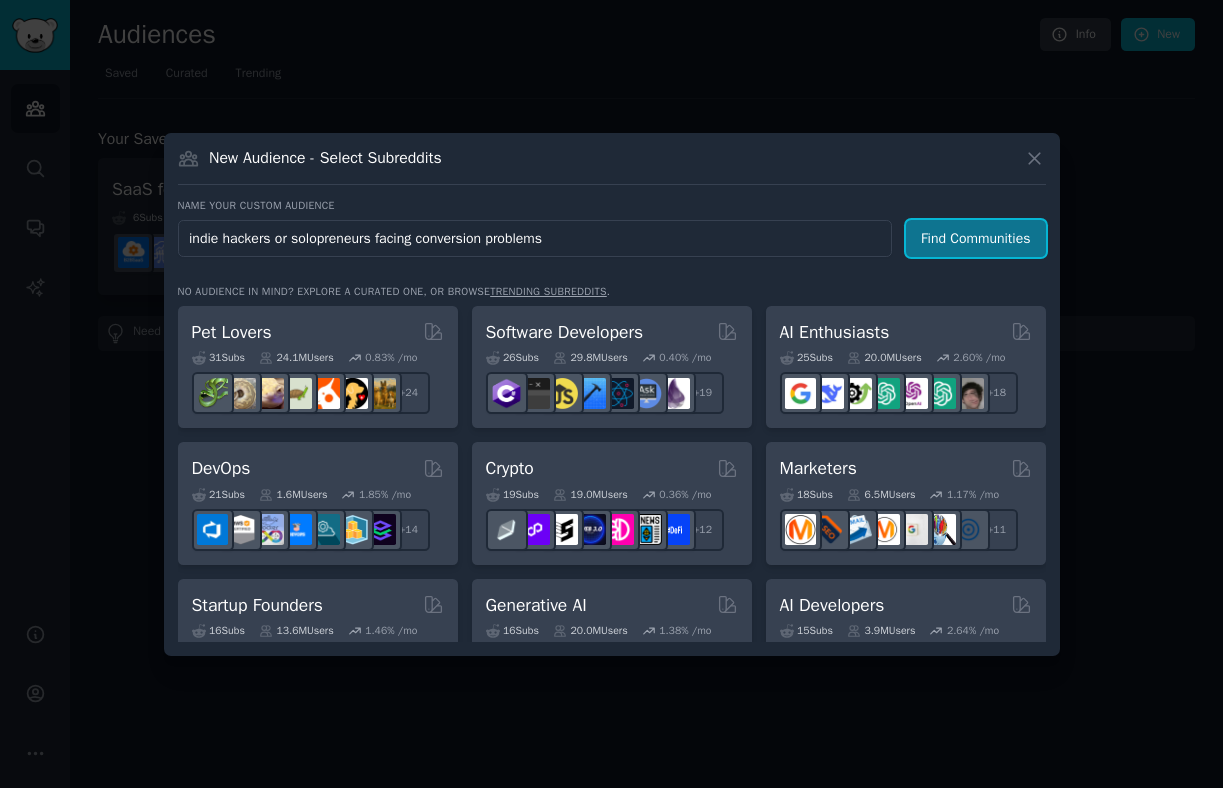 click on "Find Communities" at bounding box center (976, 238) 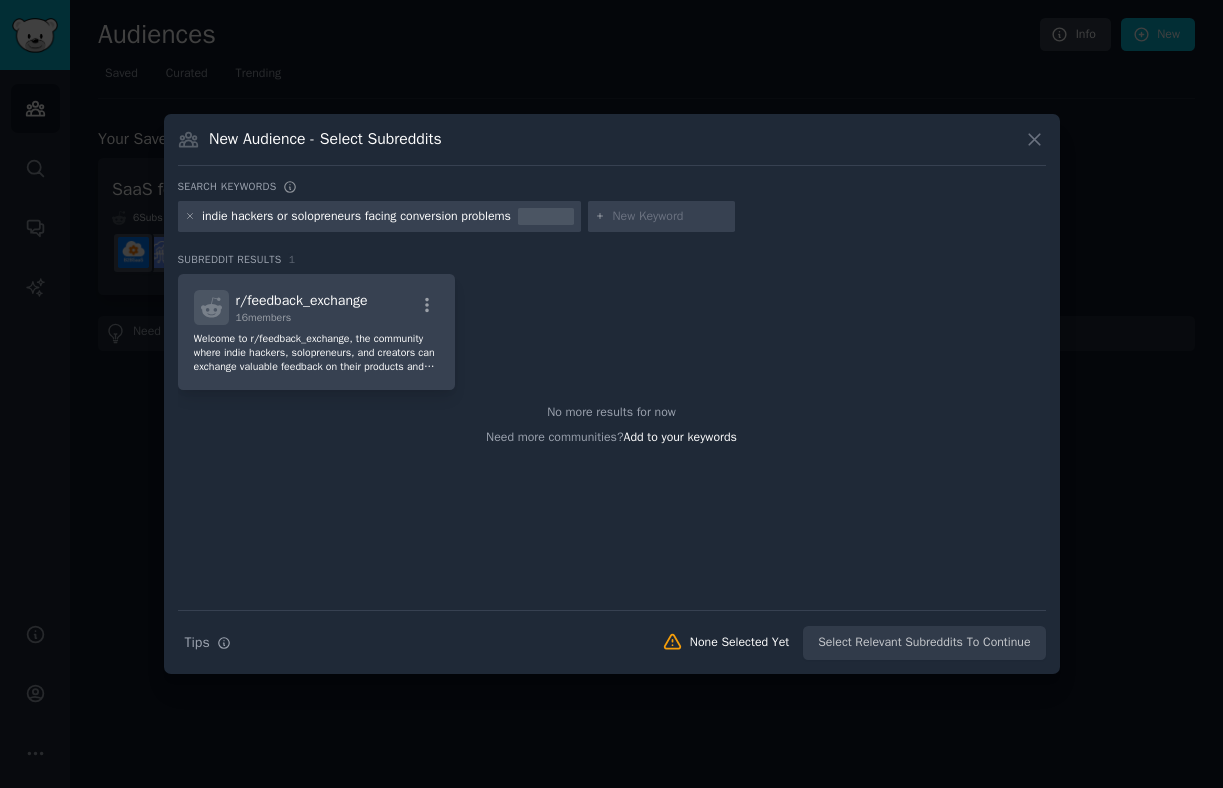 click on "indie hackers or solopreneurs facing conversion problems" at bounding box center [356, 217] 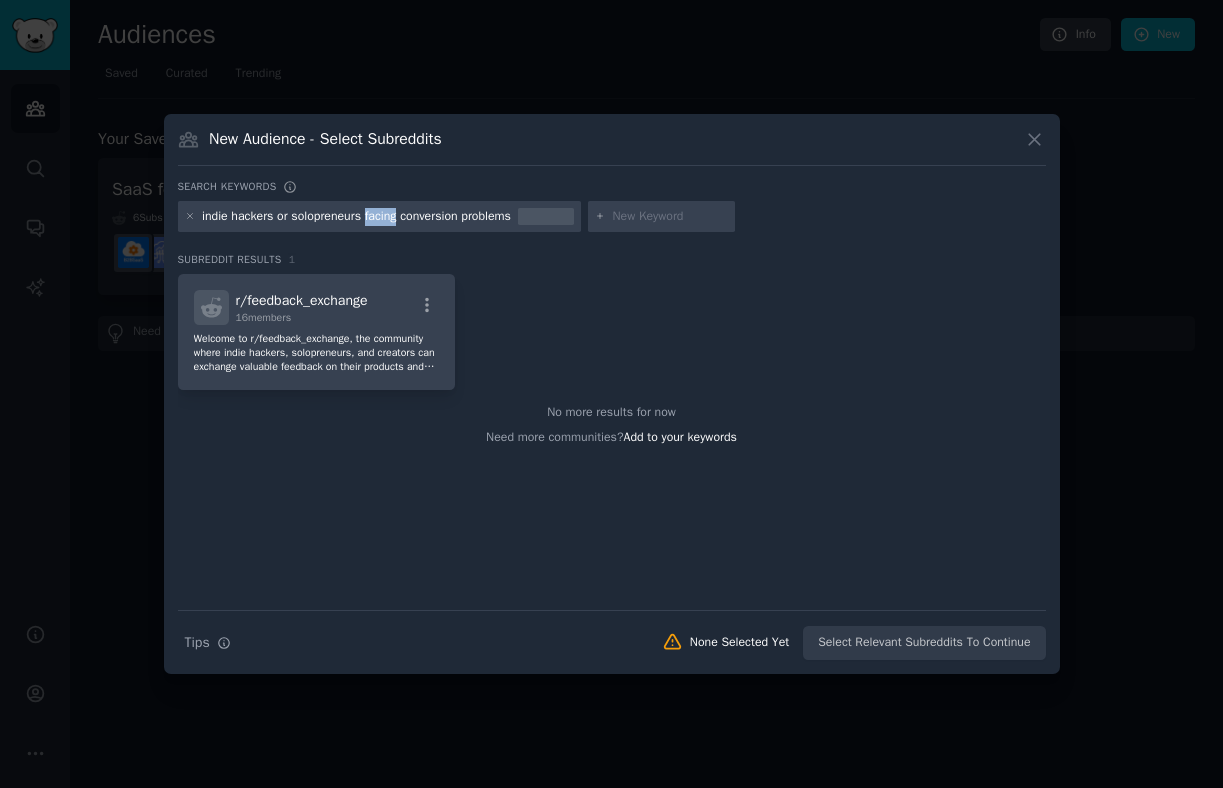 click on "indie hackers or solopreneurs facing conversion problems" at bounding box center (356, 217) 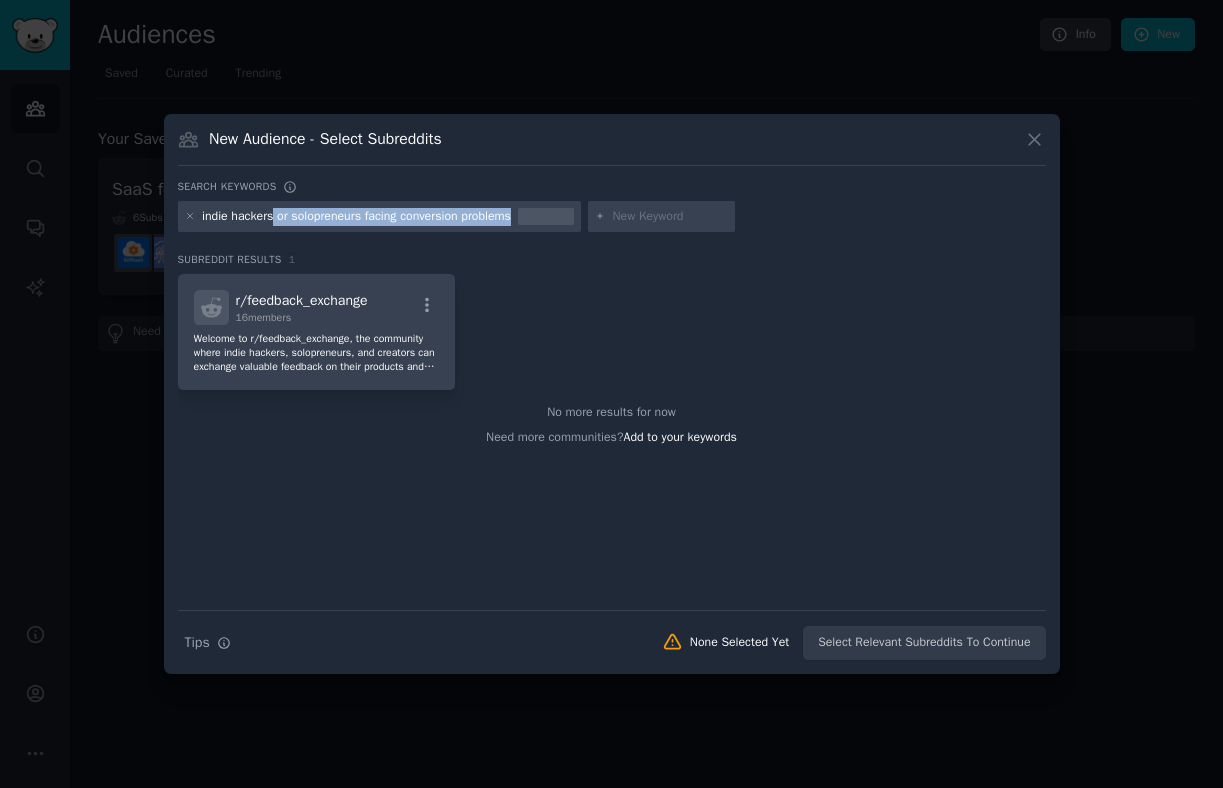 drag, startPoint x: 279, startPoint y: 220, endPoint x: 637, endPoint y: 220, distance: 358 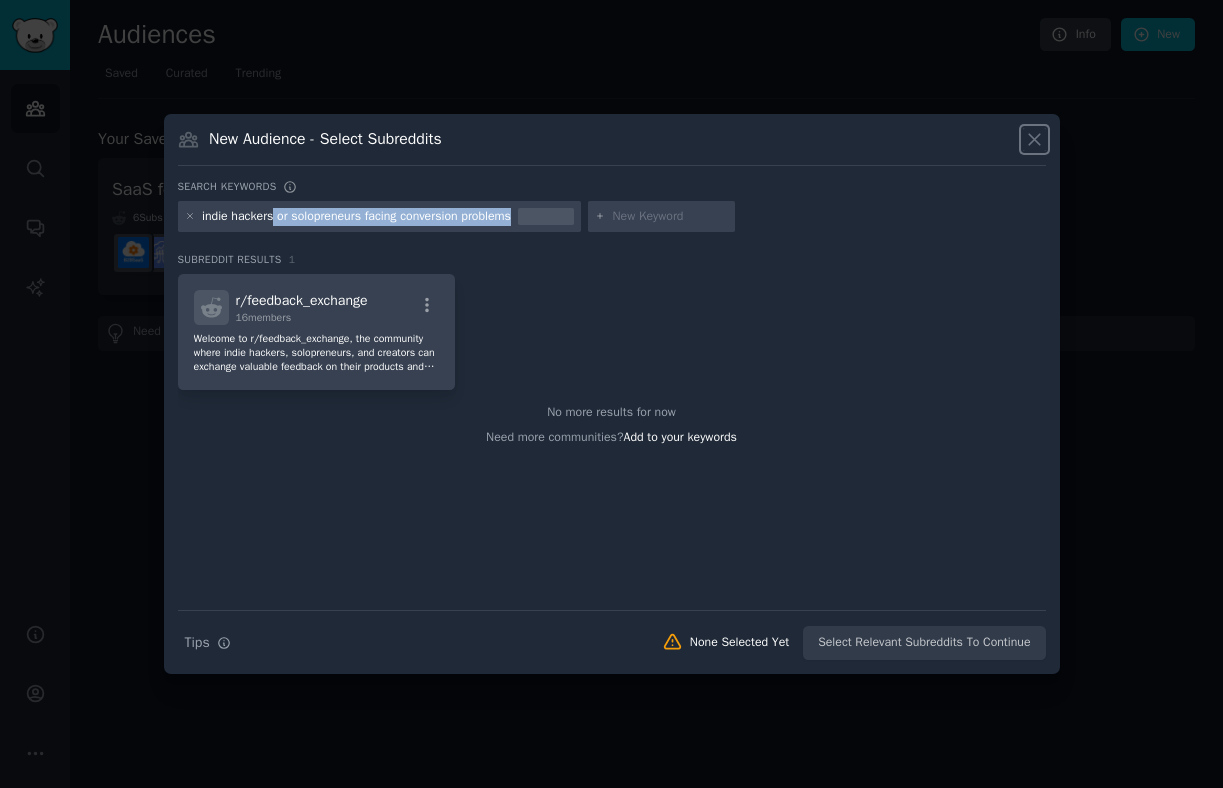 click 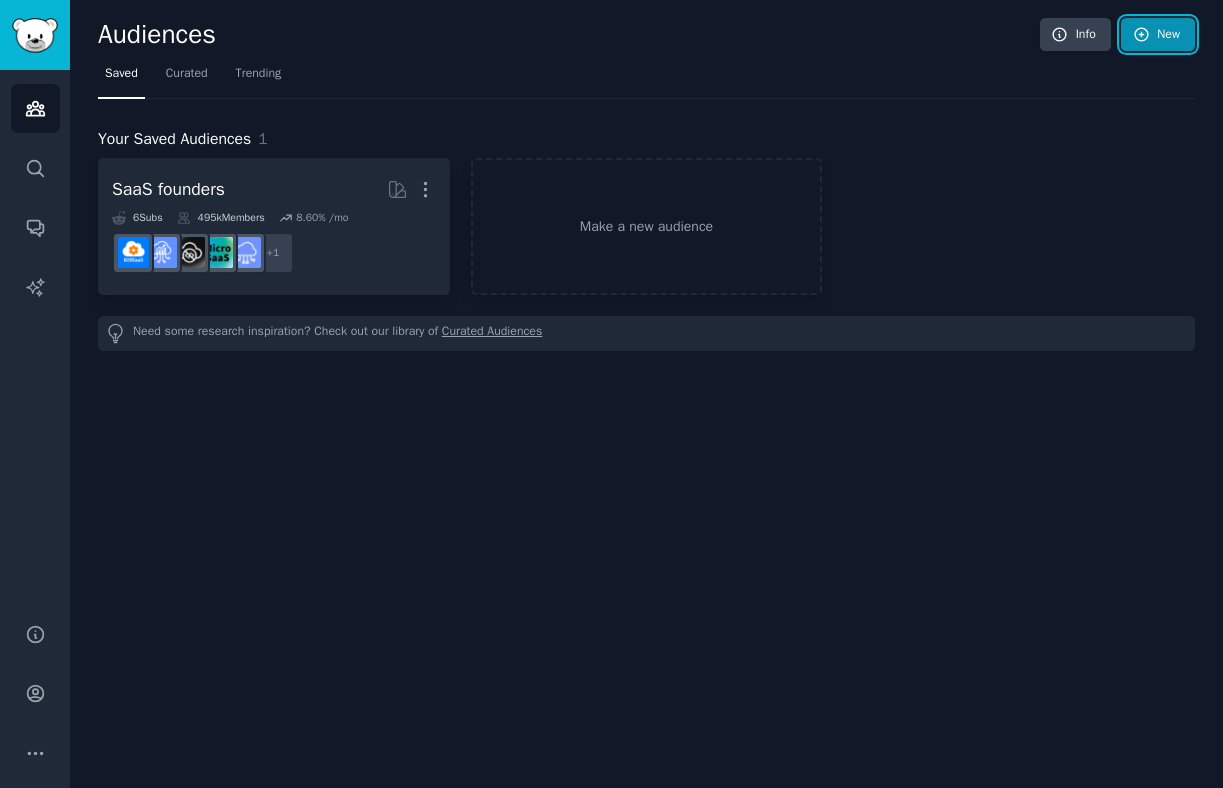 click on "New" at bounding box center (1158, 35) 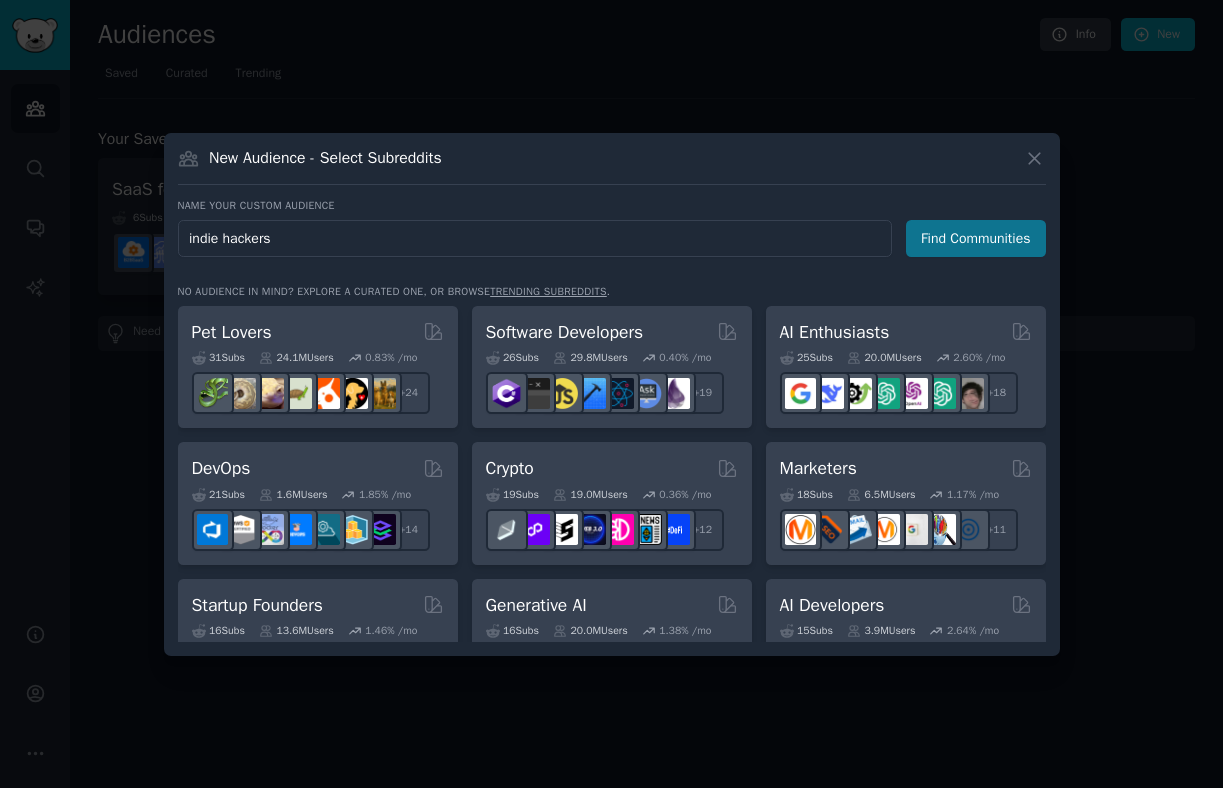 type on "indie hackers" 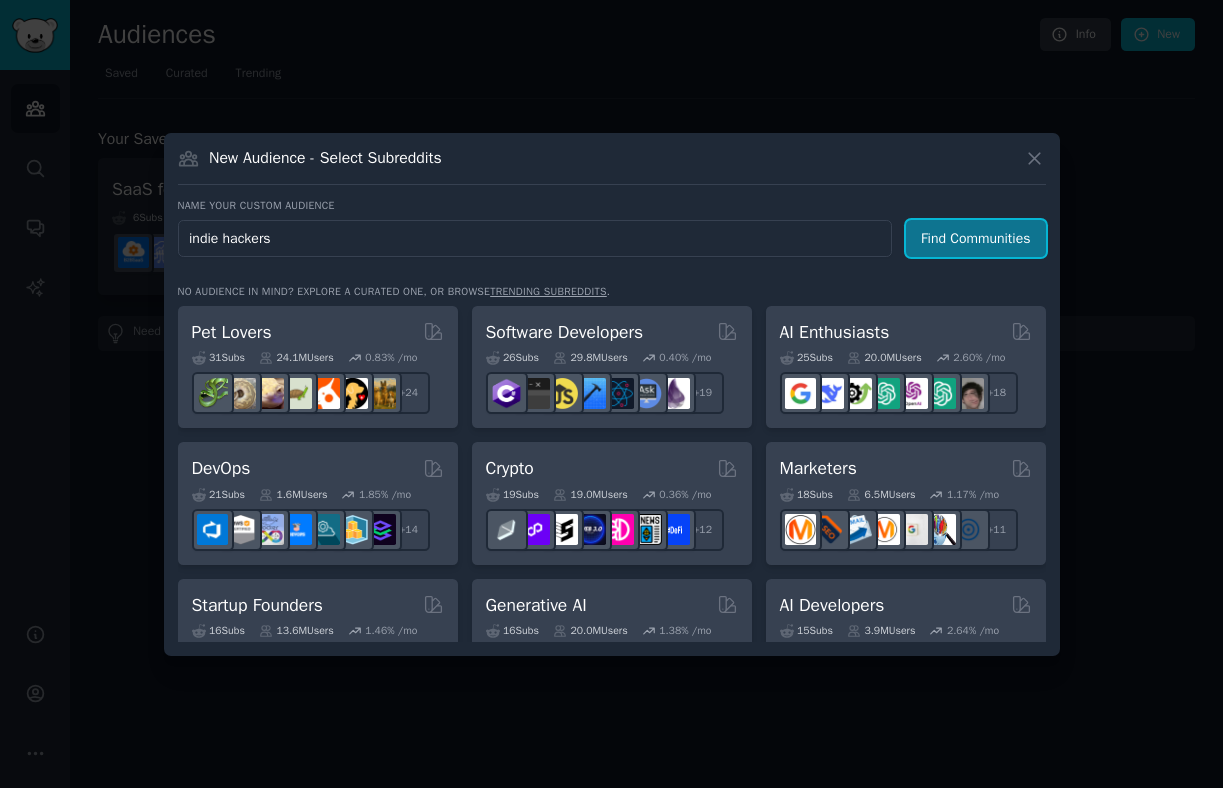 click on "Find Communities" at bounding box center (976, 238) 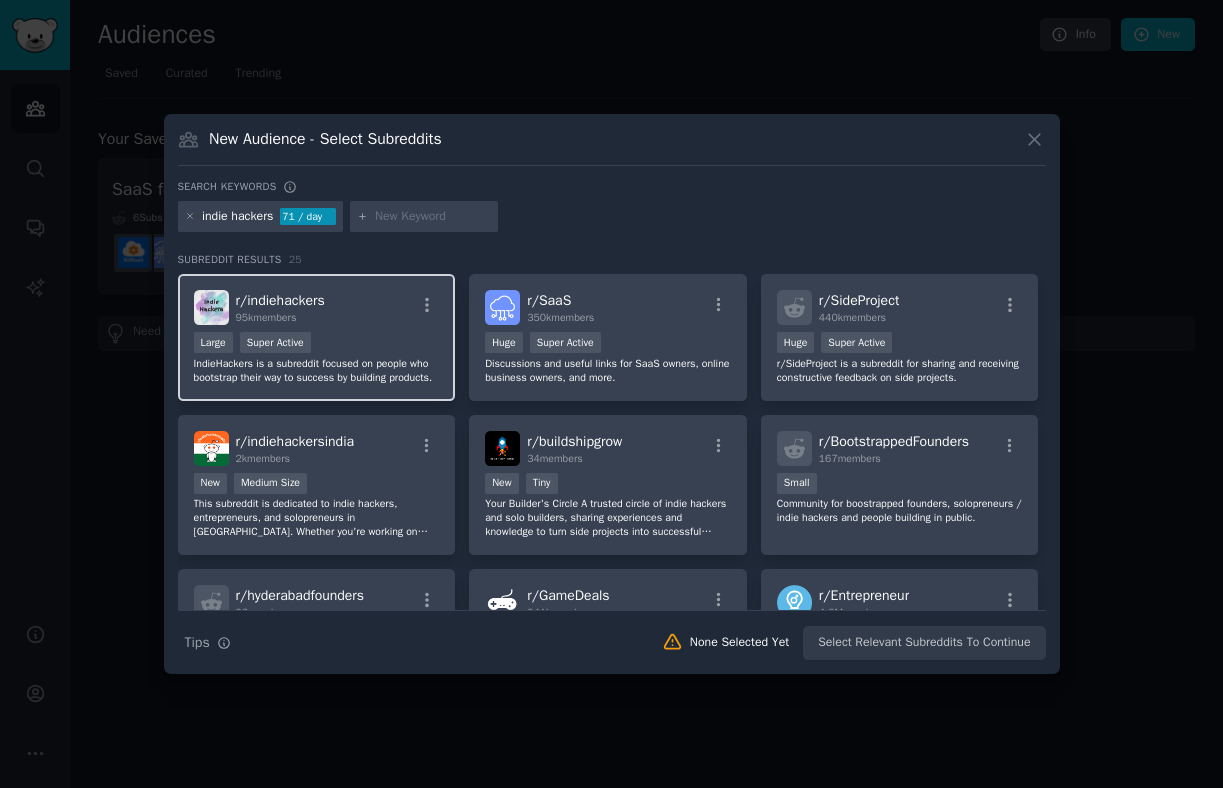 click on ">= 95th percentile for submissions / day Large Super Active" at bounding box center [317, 344] 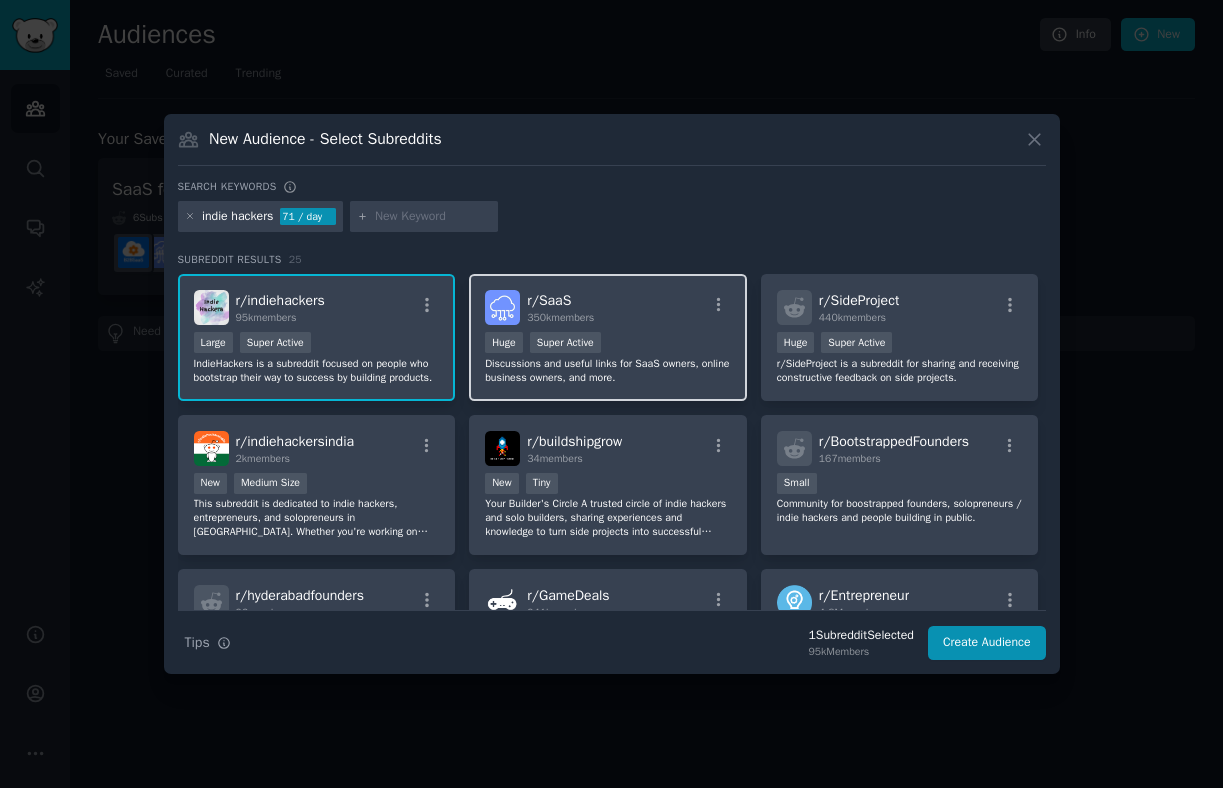 click on ">= 95th percentile for submissions / day Huge Super Active" at bounding box center (608, 344) 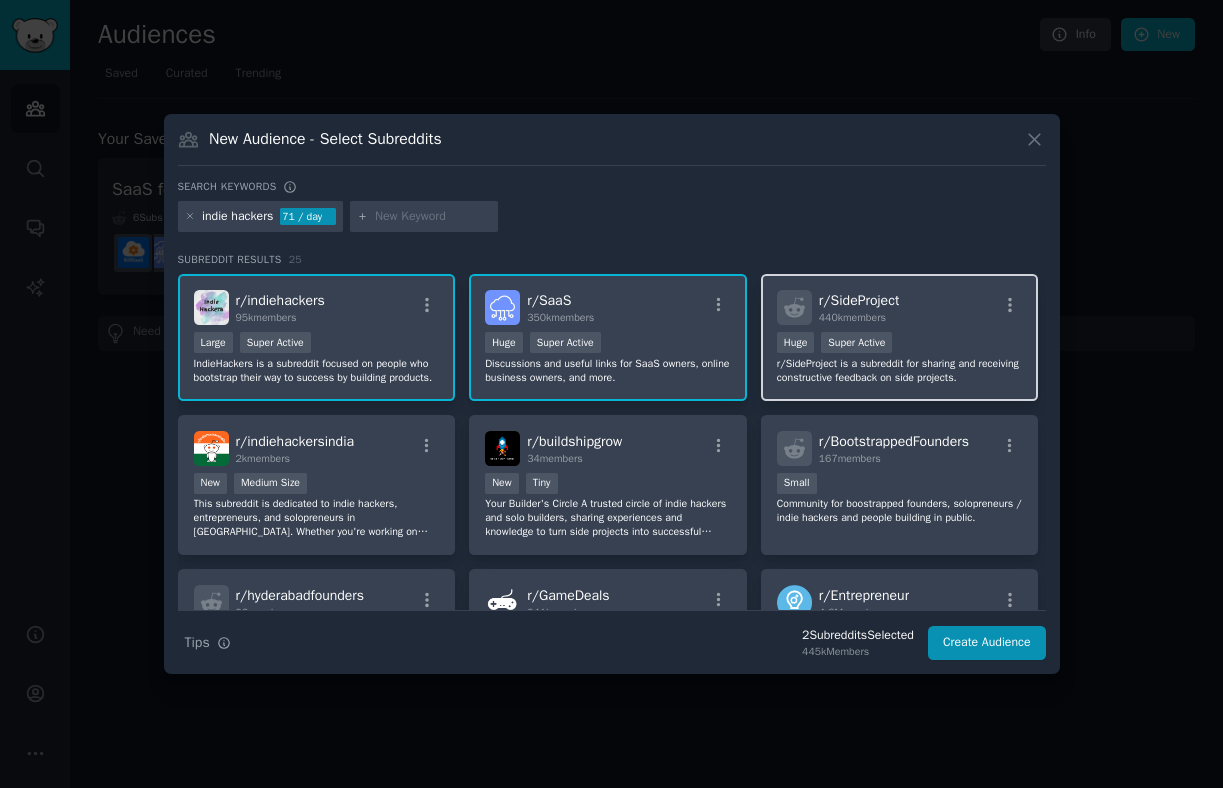 click on "r/SideProject is a subreddit for sharing and receiving constructive feedback on side projects." at bounding box center [900, 371] 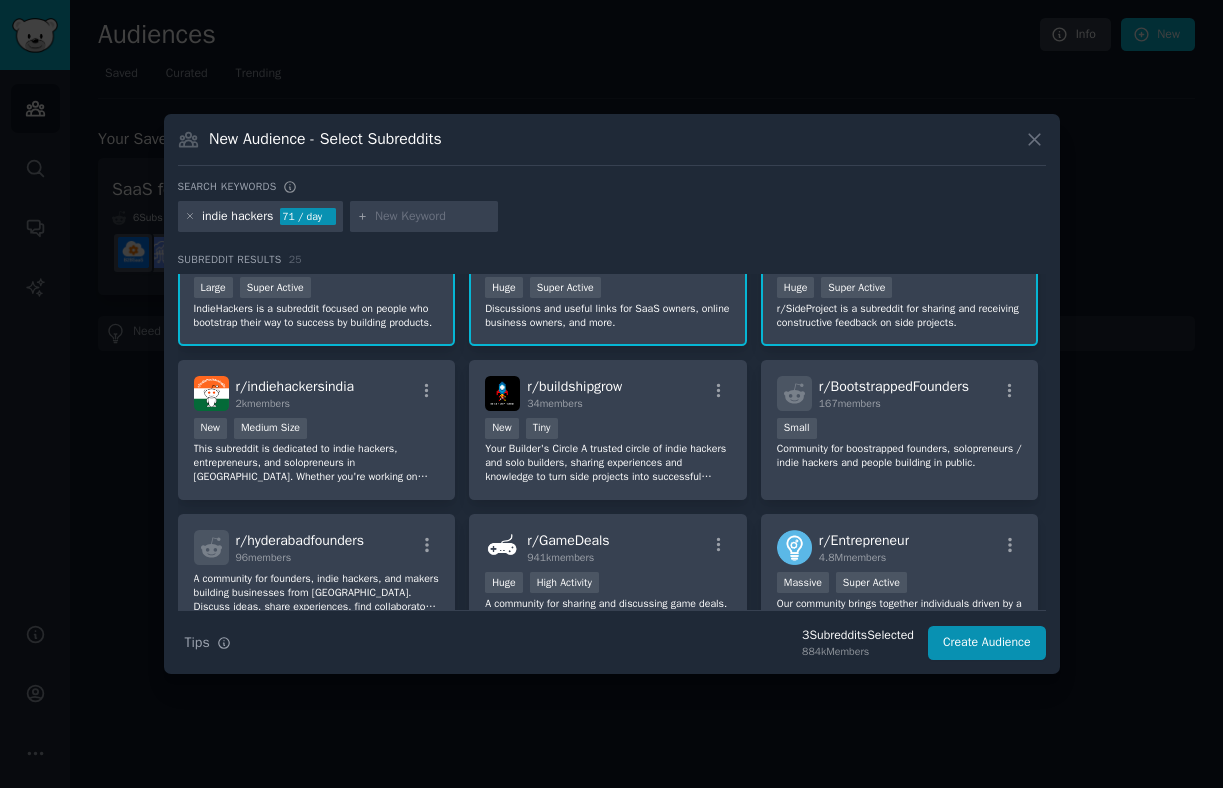 scroll, scrollTop: 58, scrollLeft: 0, axis: vertical 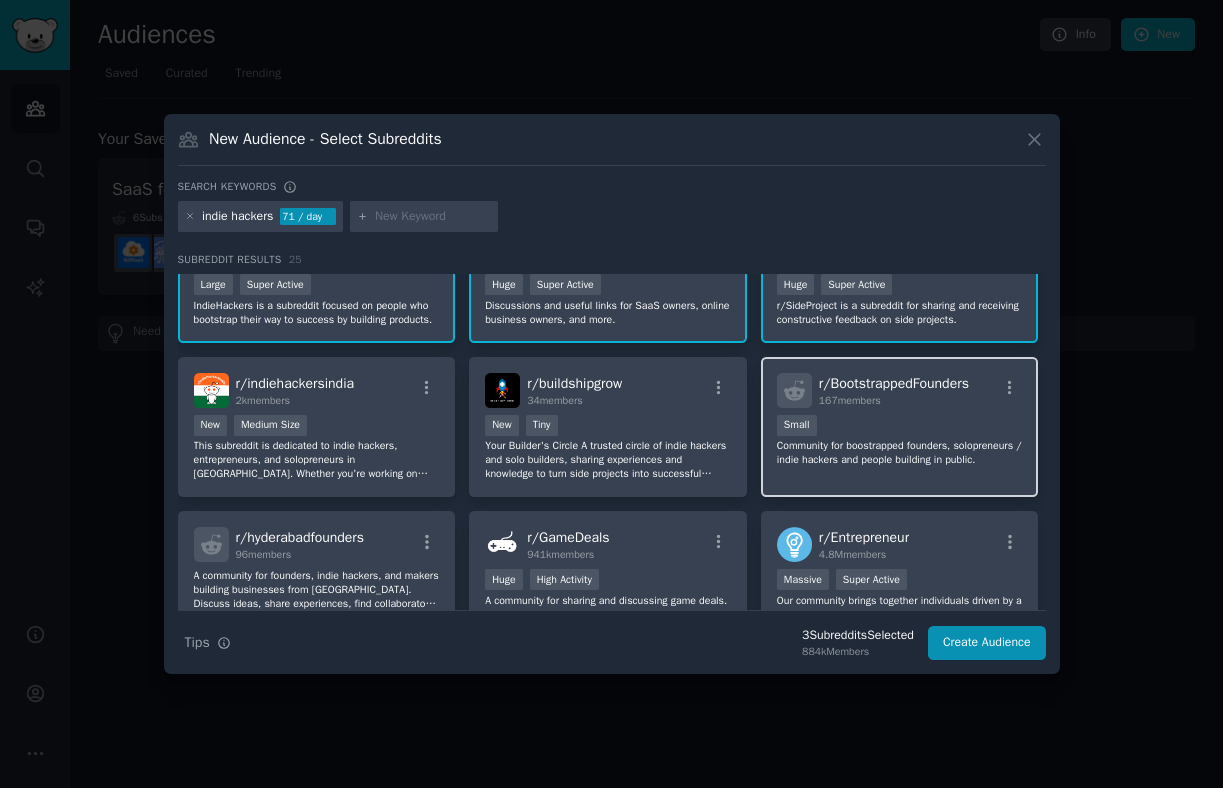 click on "Small" at bounding box center (900, 427) 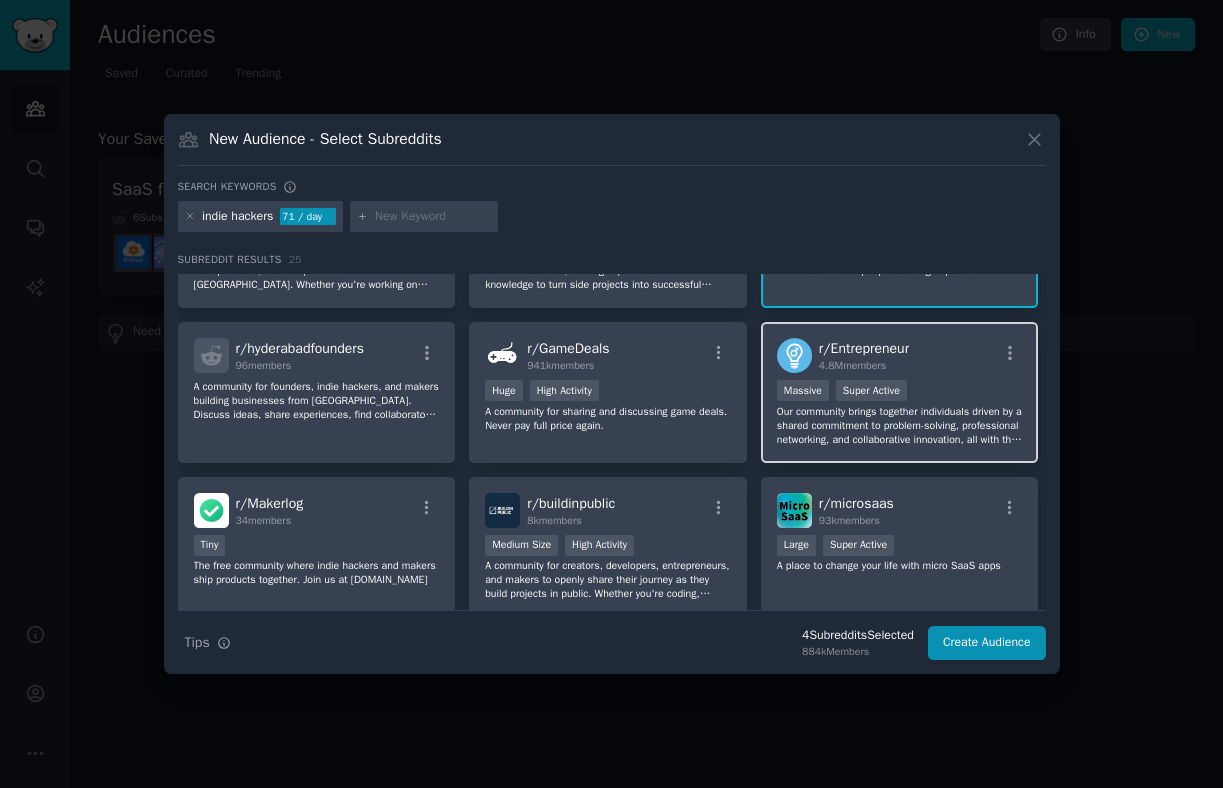 scroll, scrollTop: 303, scrollLeft: 0, axis: vertical 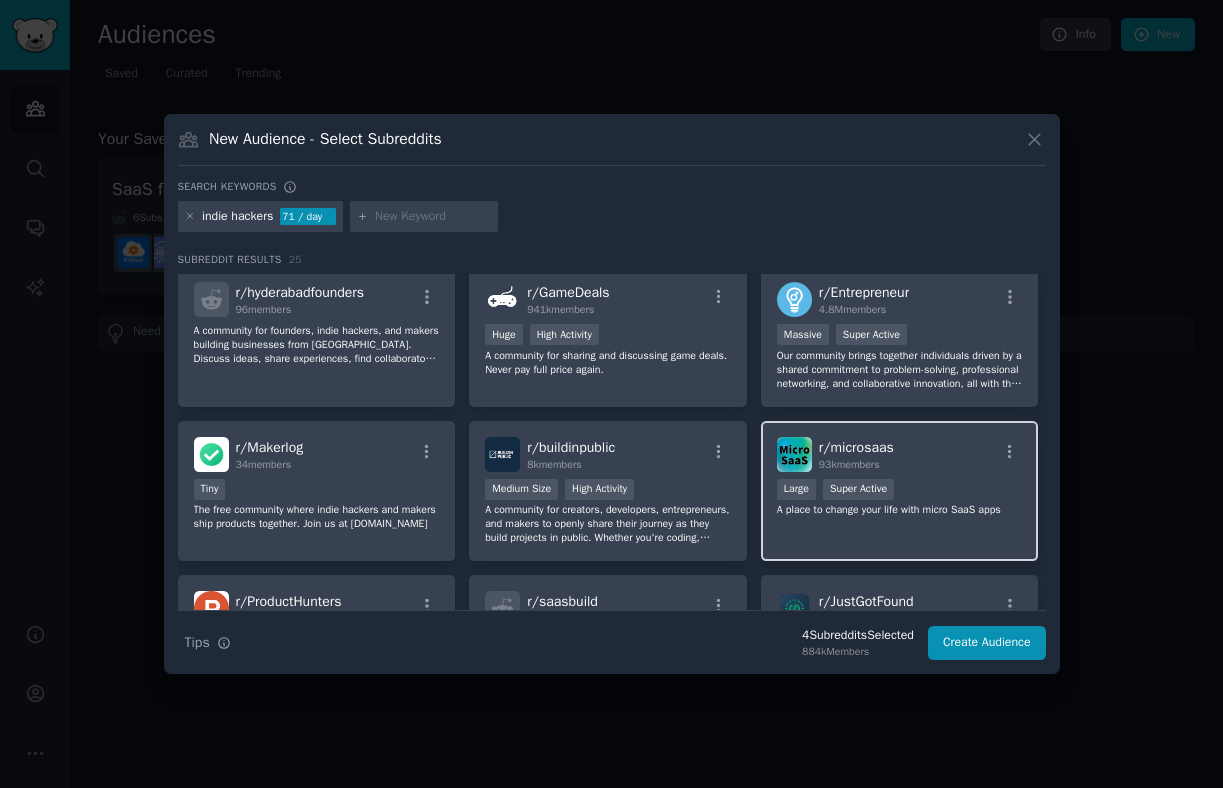 click on "Large Super Active" at bounding box center (900, 491) 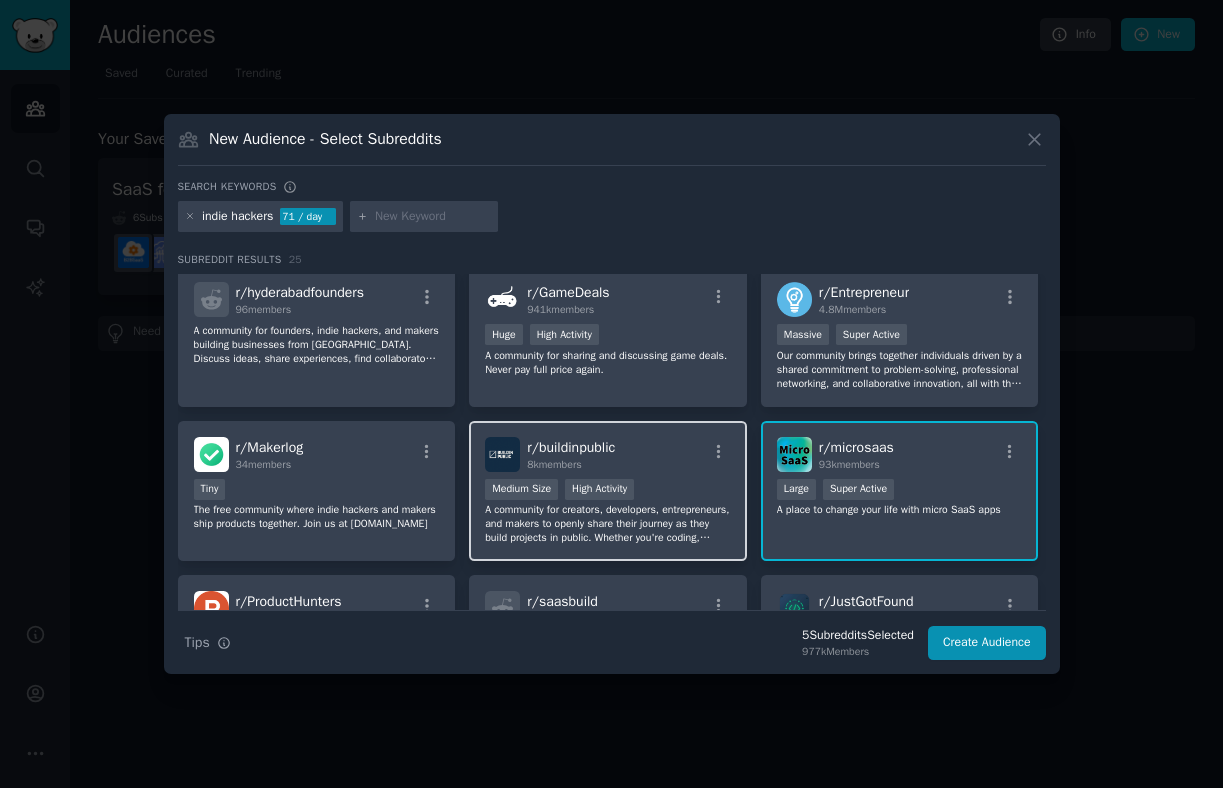 click on "r/ buildinpublic 8k  members" at bounding box center (608, 454) 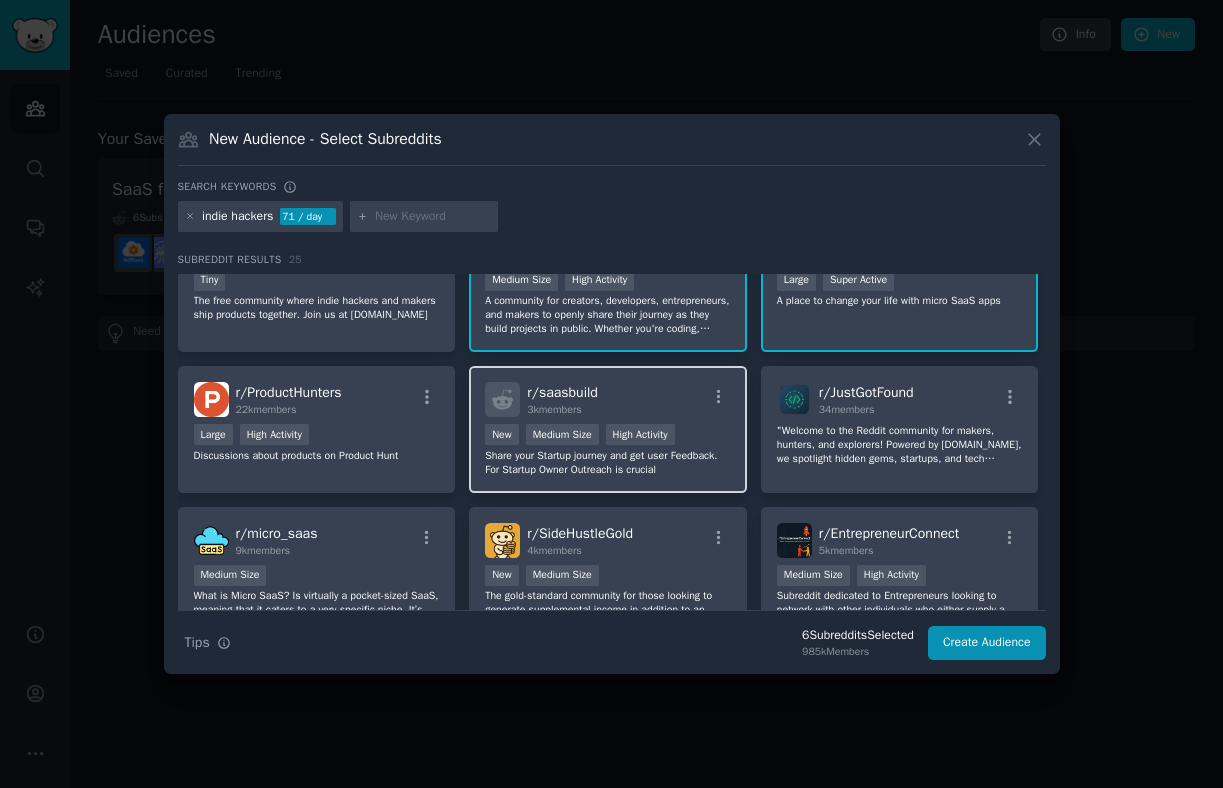 scroll, scrollTop: 515, scrollLeft: 0, axis: vertical 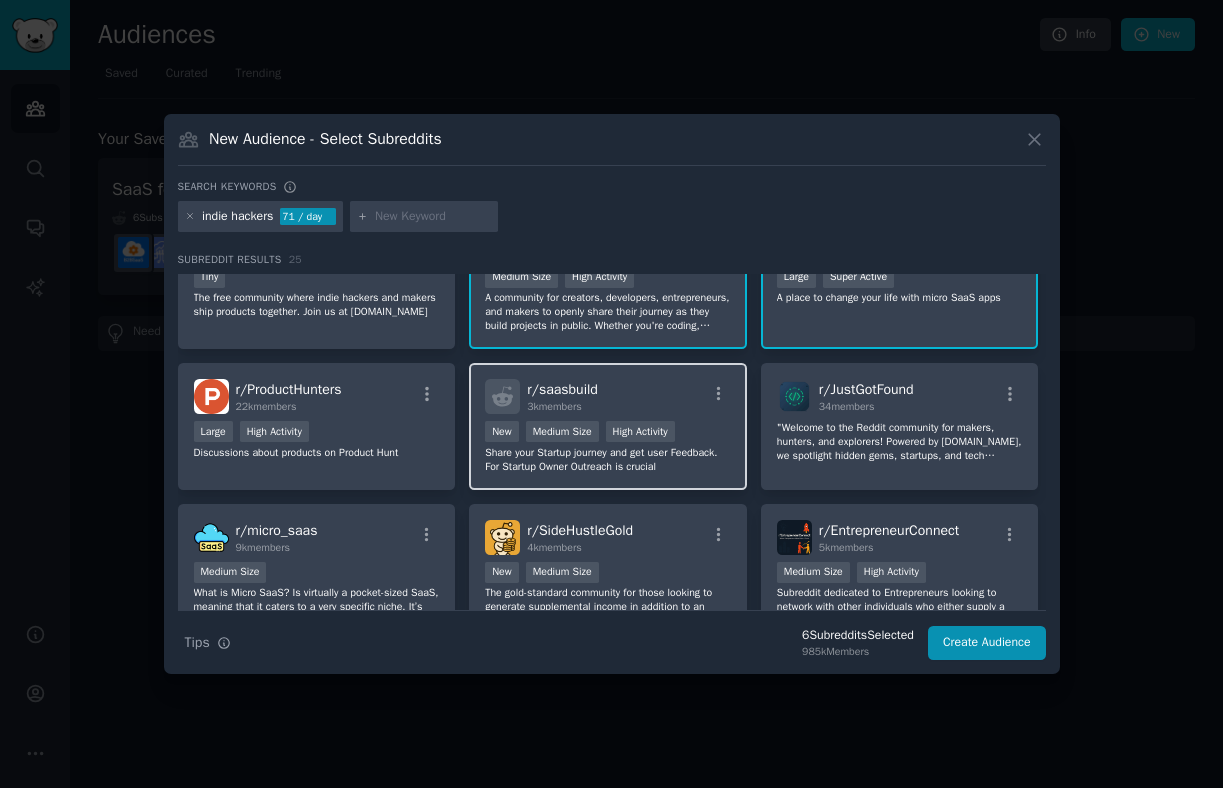 click on "r/ saasbuild 3k  members >= 80th percentile for submissions / day New Medium Size High Activity Share your Startup journey and get user Feedback. For Startup Owner Outreach is crucial" at bounding box center (608, 426) 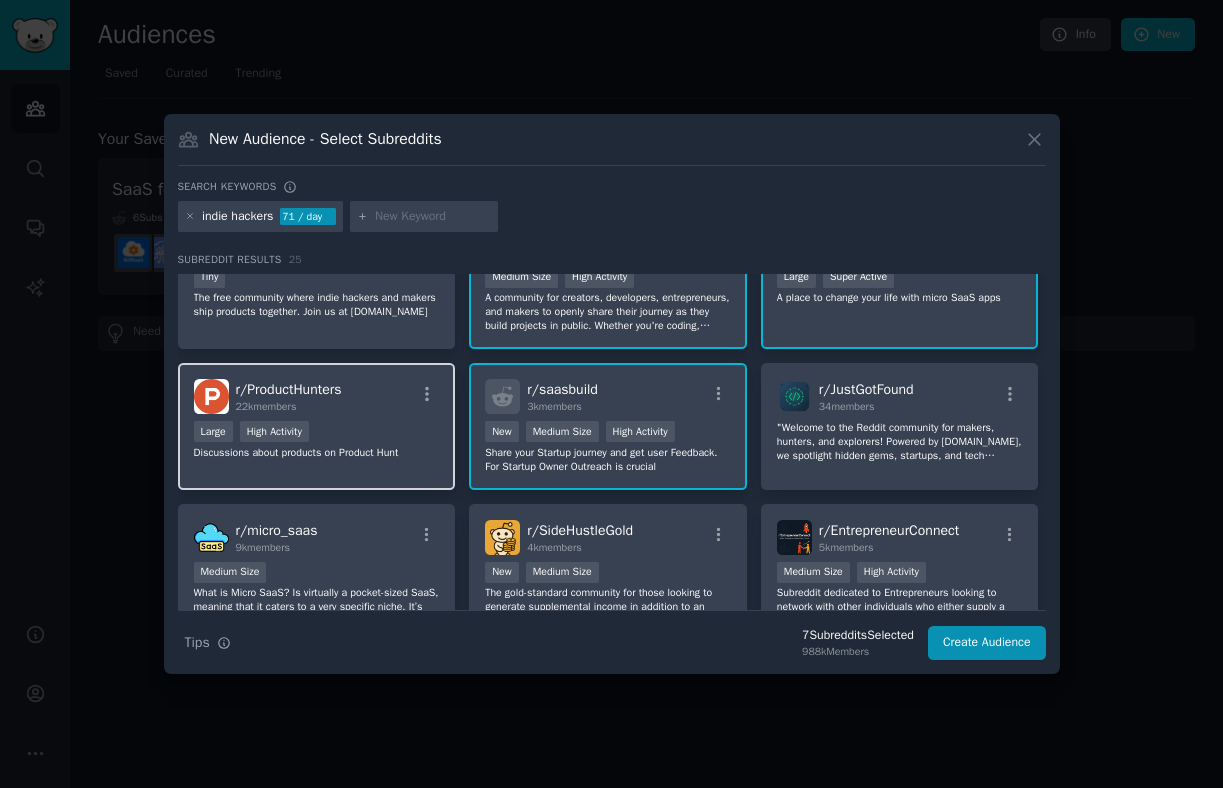 click on "r/ ProductHunters 22k  members Large High Activity Discussions about products on Product [PERSON_NAME]" at bounding box center [317, 426] 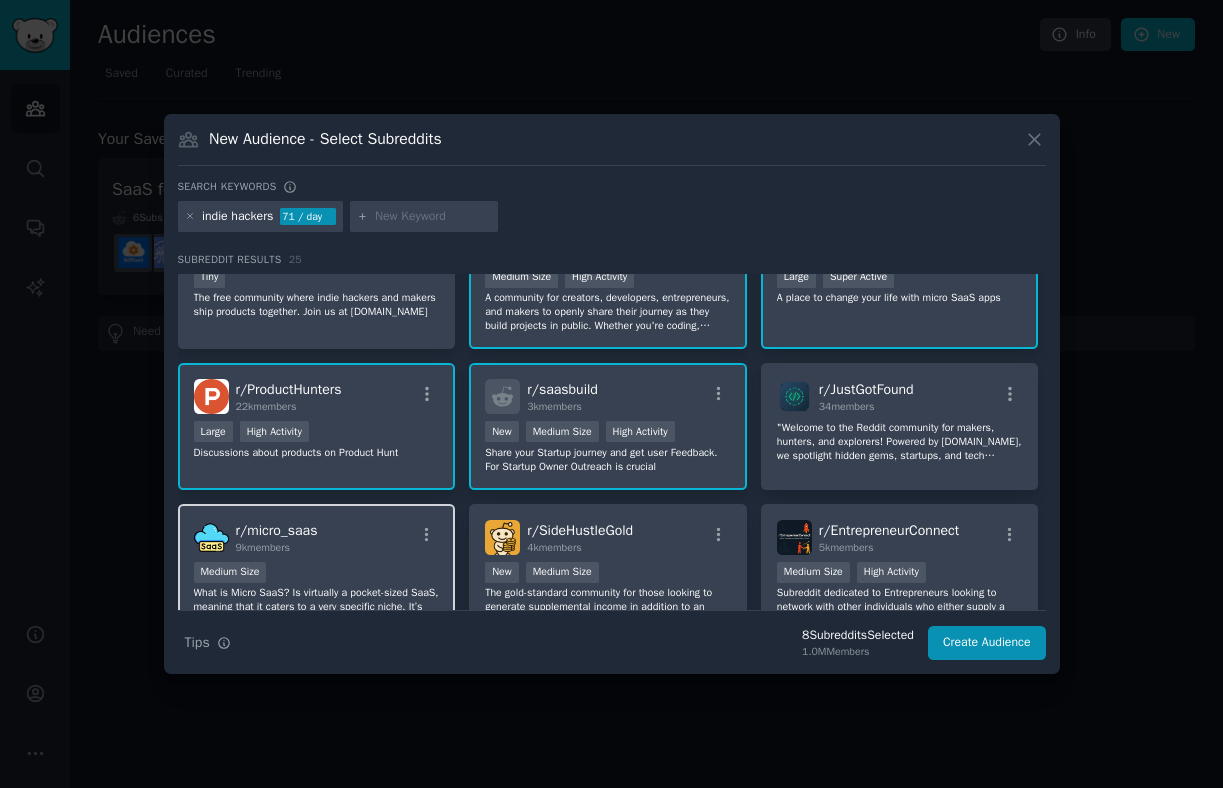 click on "r/ micro_saas 9k  members" at bounding box center (317, 537) 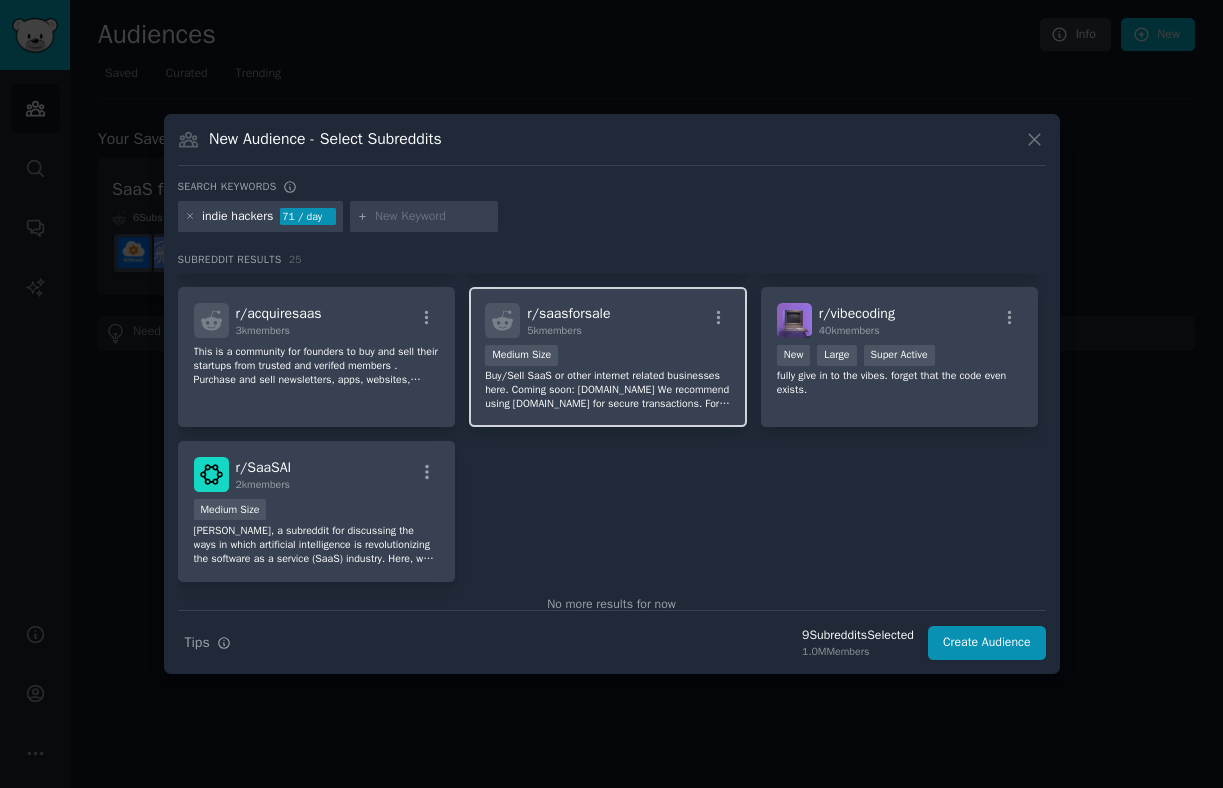scroll, scrollTop: 1061, scrollLeft: 0, axis: vertical 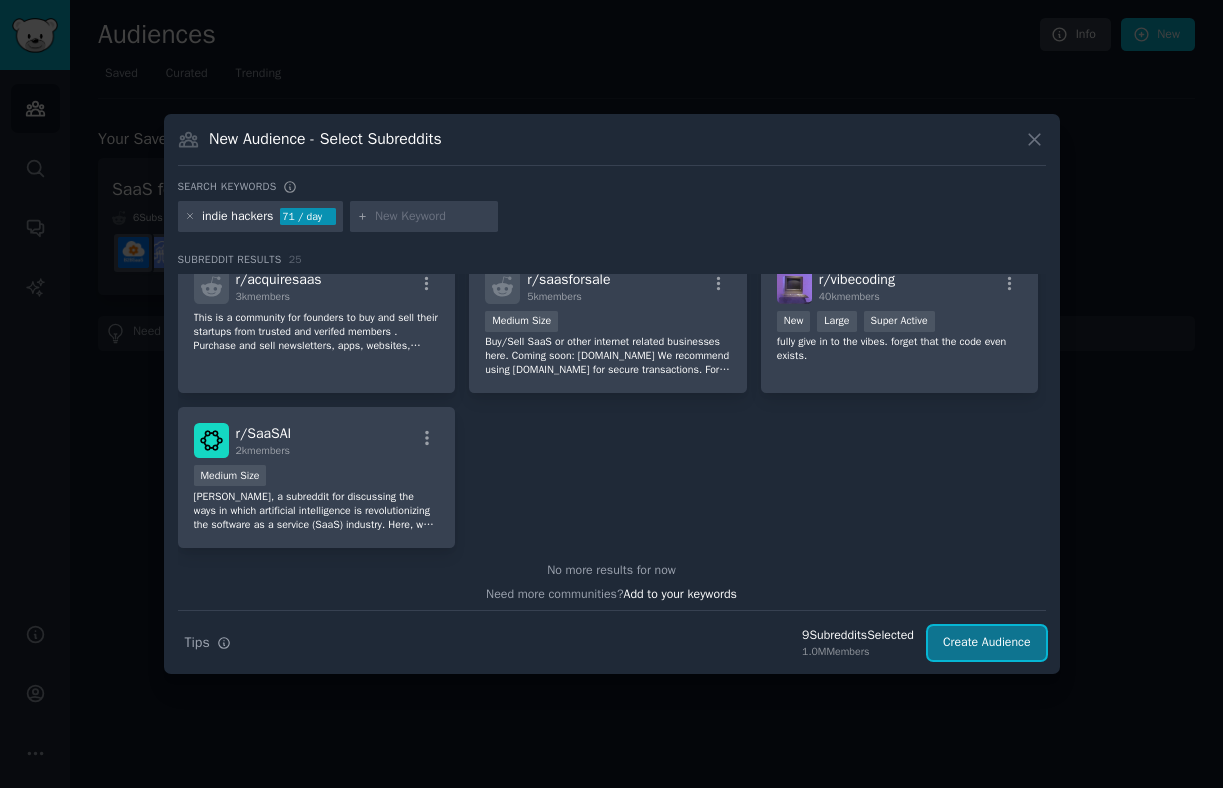 click on "Create Audience" at bounding box center [987, 643] 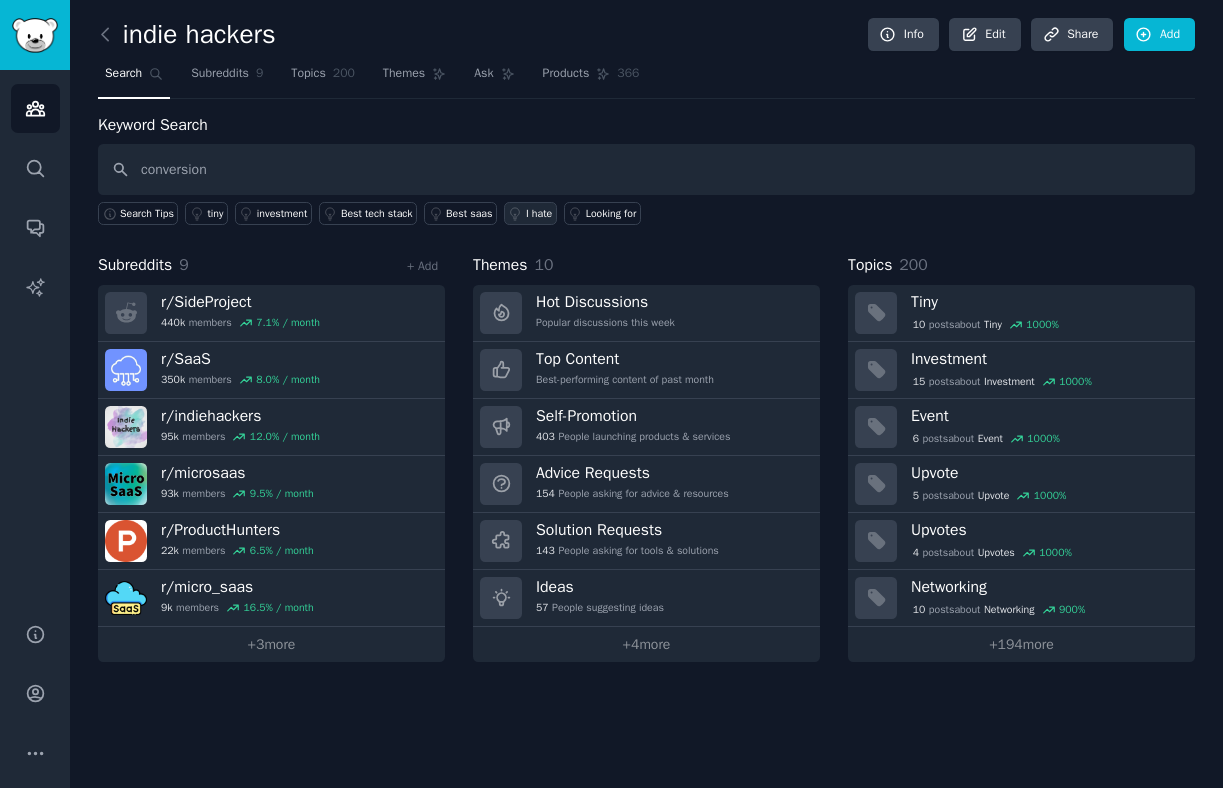 type on "conversion" 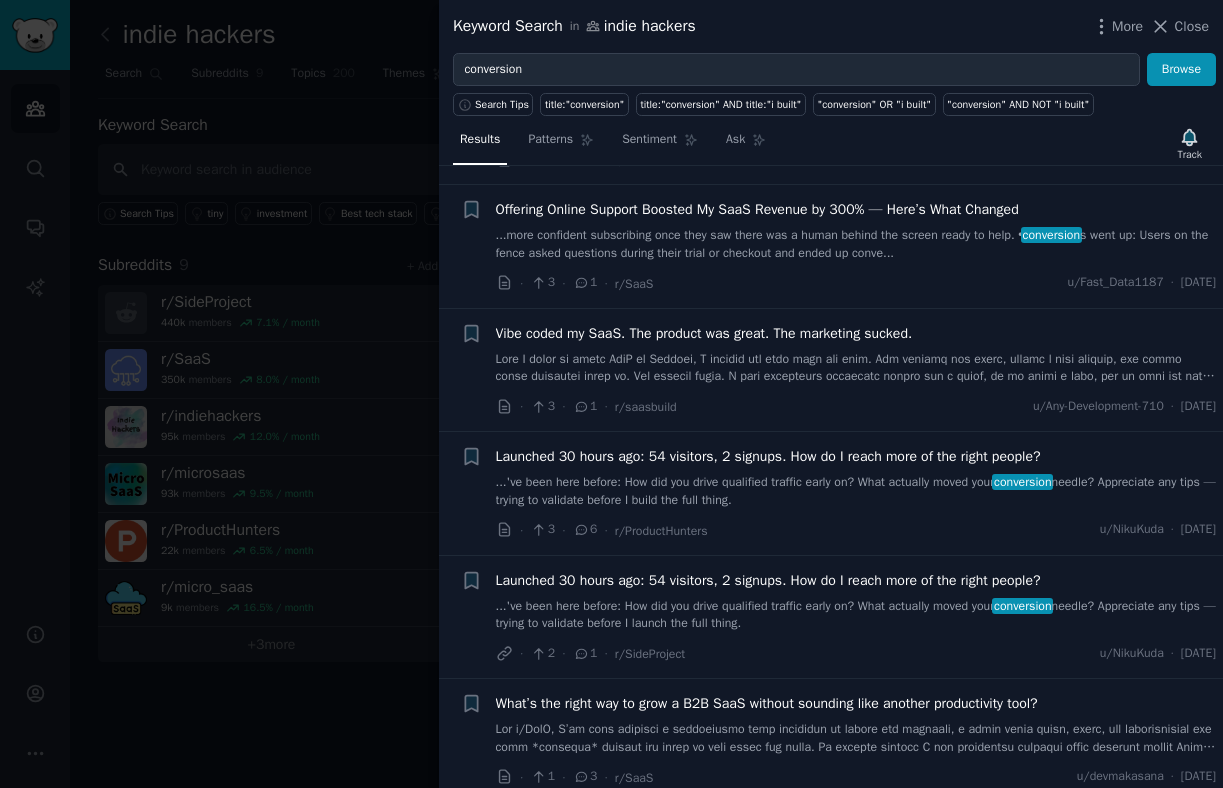 scroll, scrollTop: 8167, scrollLeft: 0, axis: vertical 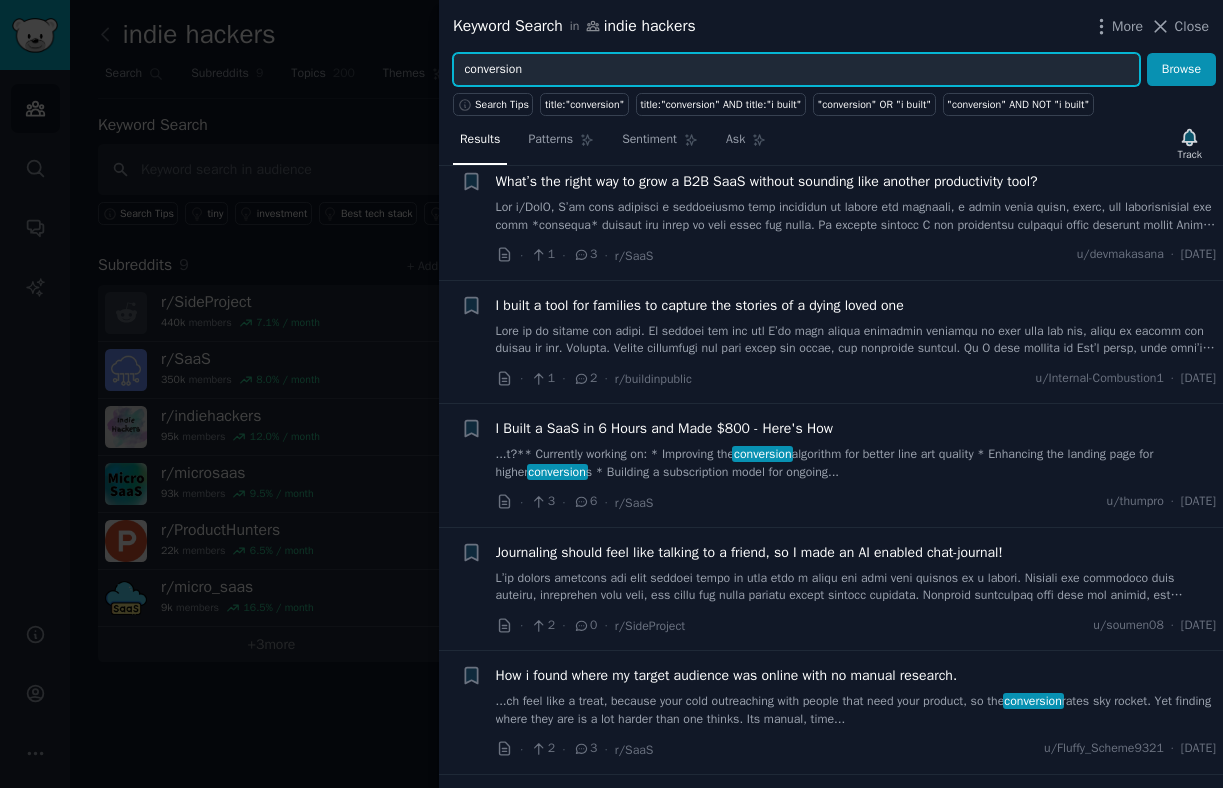 click on "conversion" at bounding box center (796, 70) 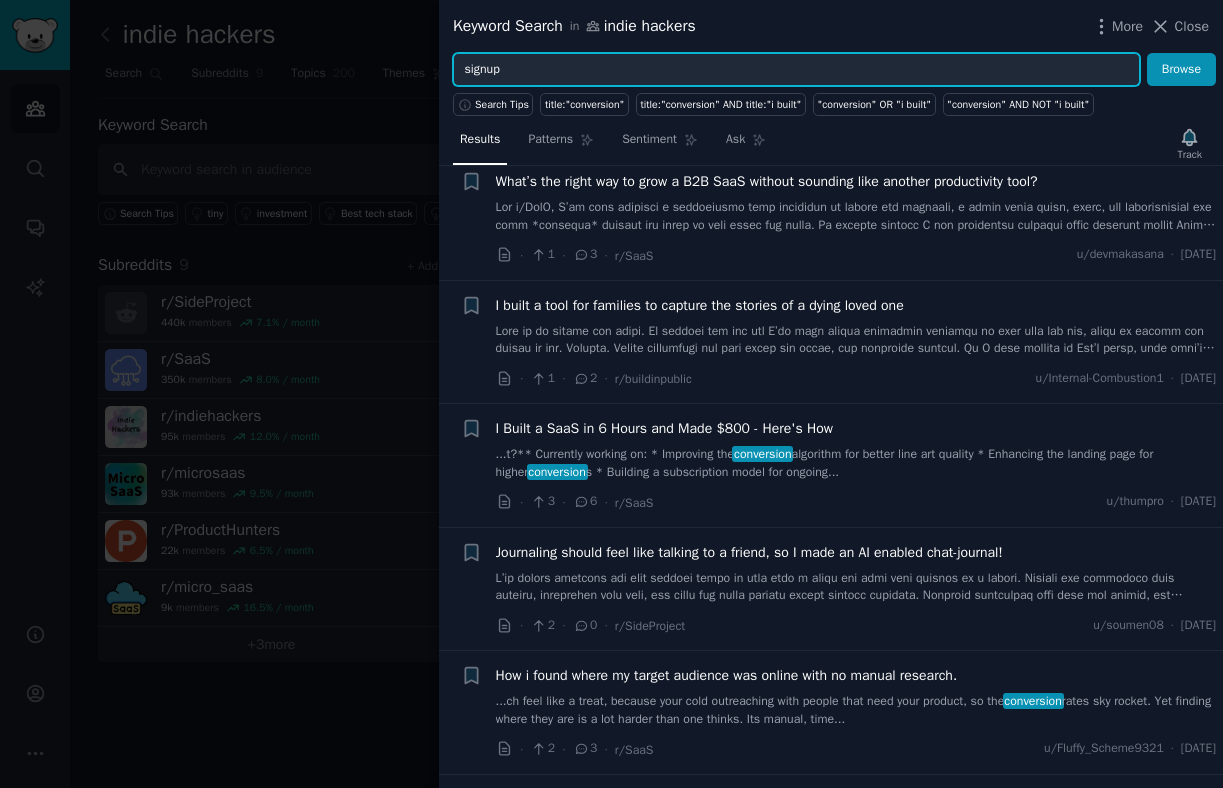 click on "Browse" at bounding box center [1181, 70] 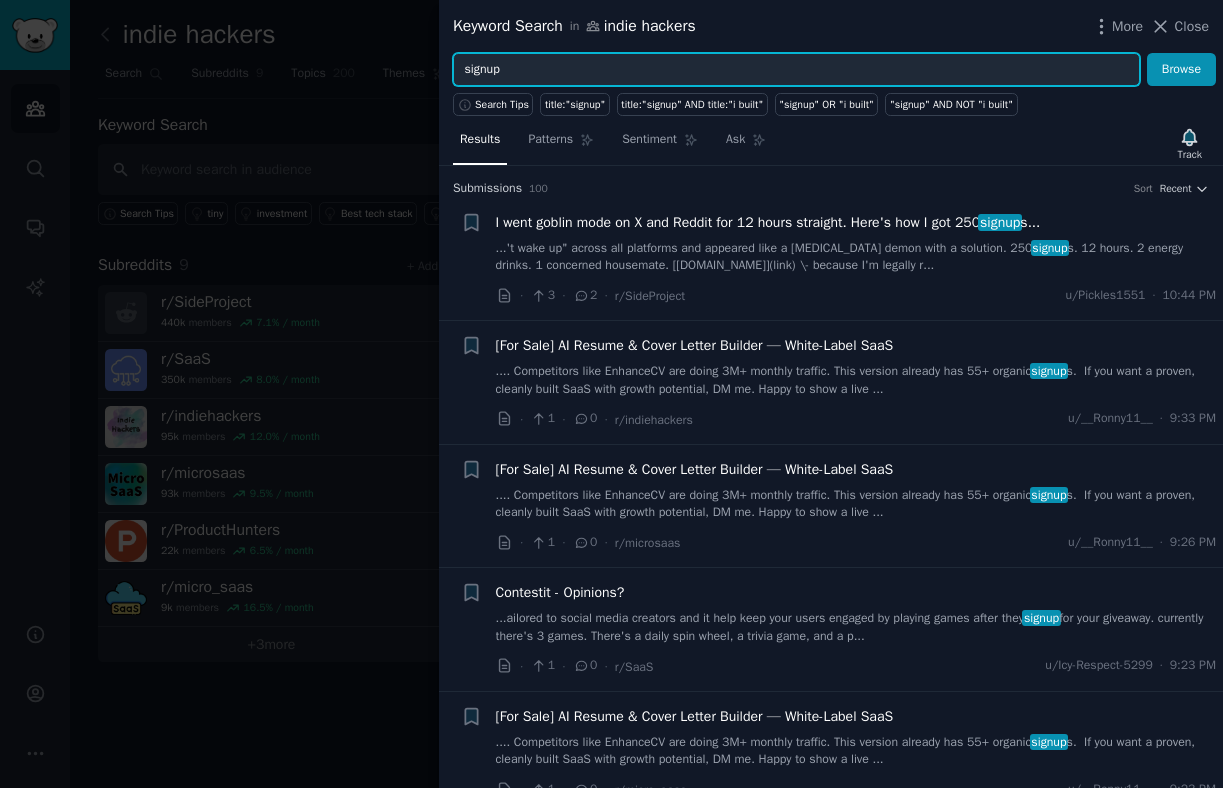 click on "signup" at bounding box center [796, 70] 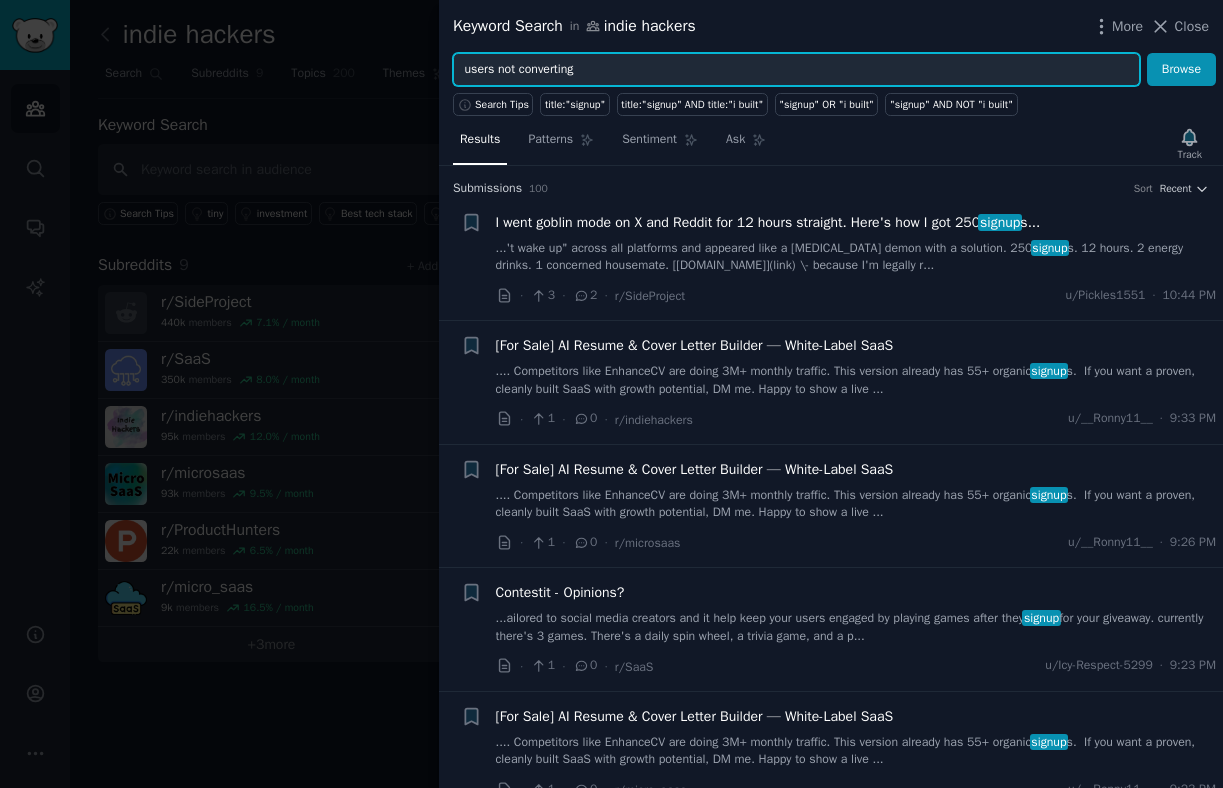 type on "users not converting" 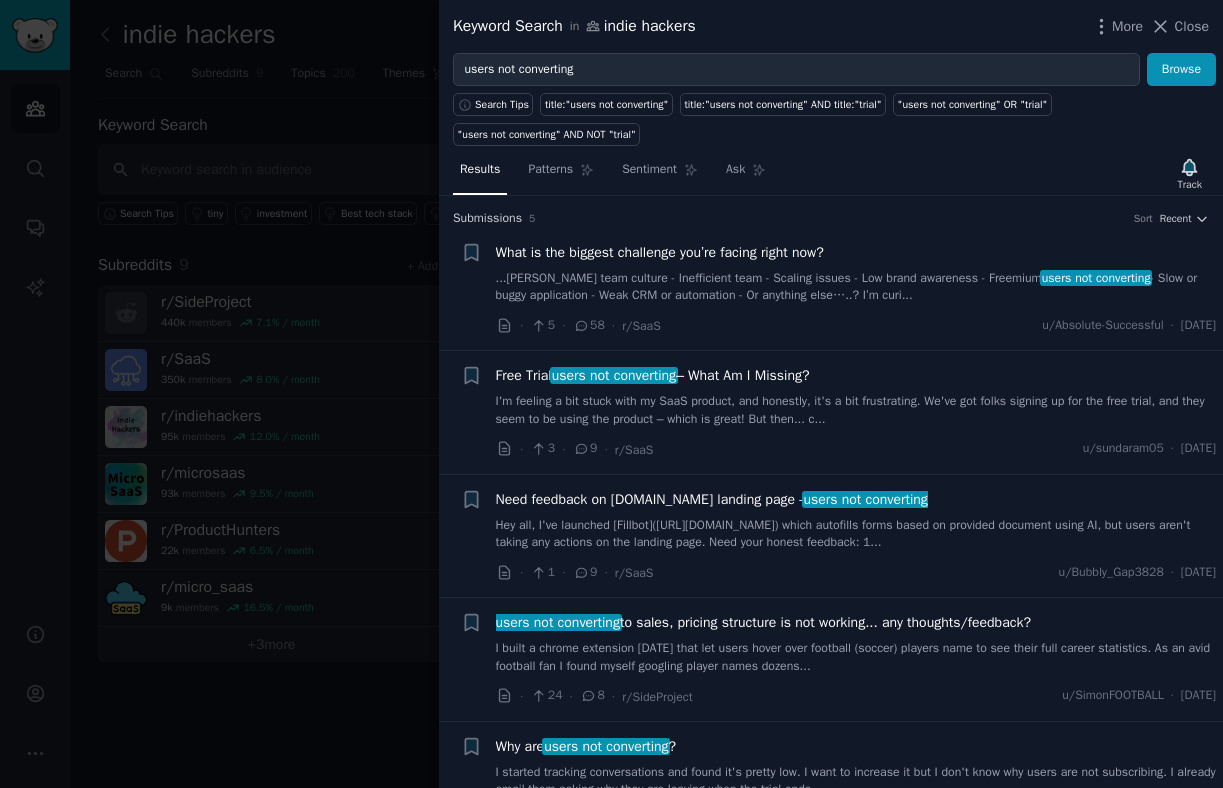click on "What is the biggest challenge you’re facing right now?" at bounding box center (660, 252) 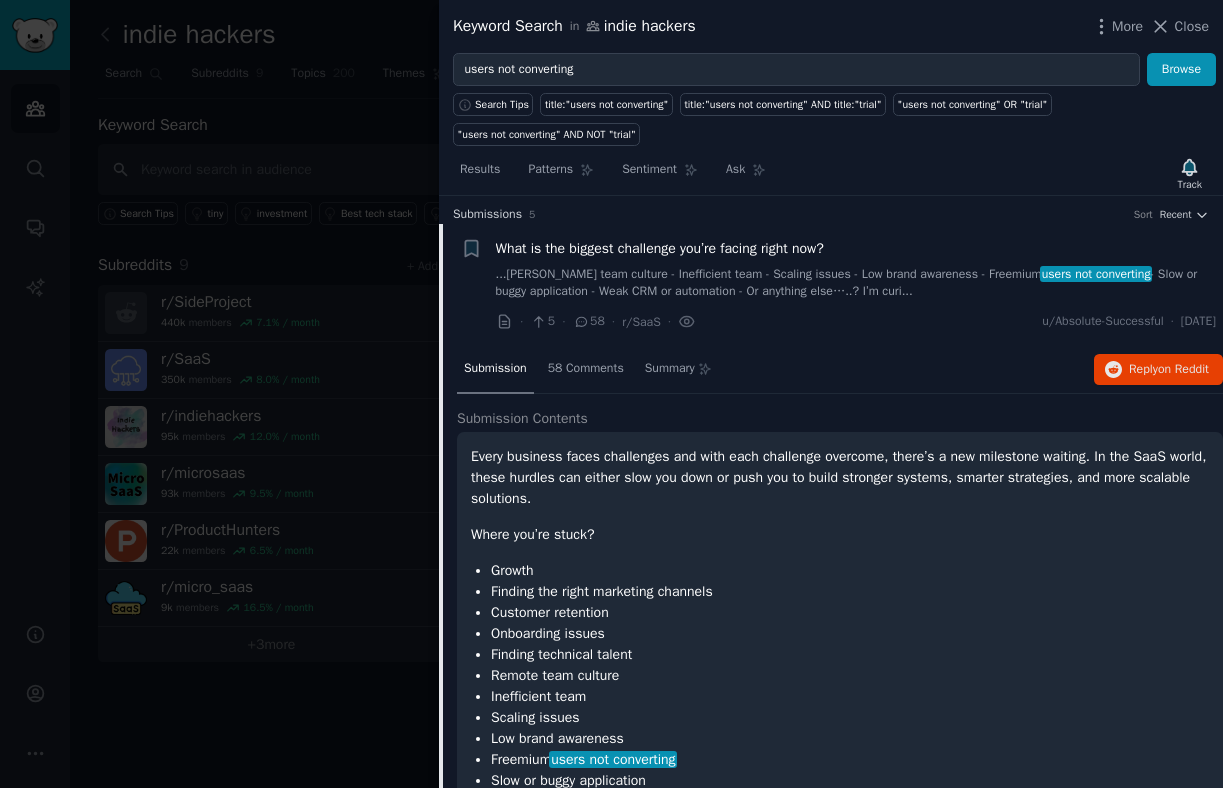 scroll, scrollTop: 0, scrollLeft: 0, axis: both 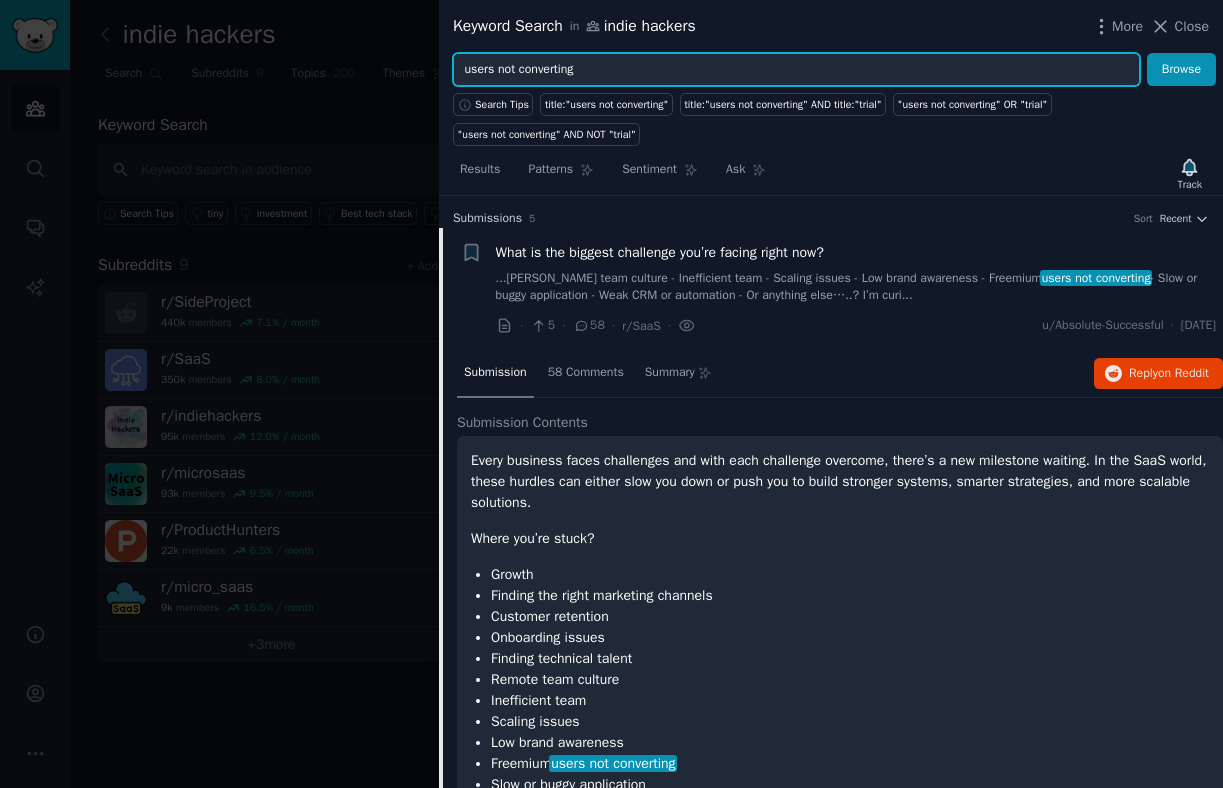click on "users not converting" at bounding box center [796, 70] 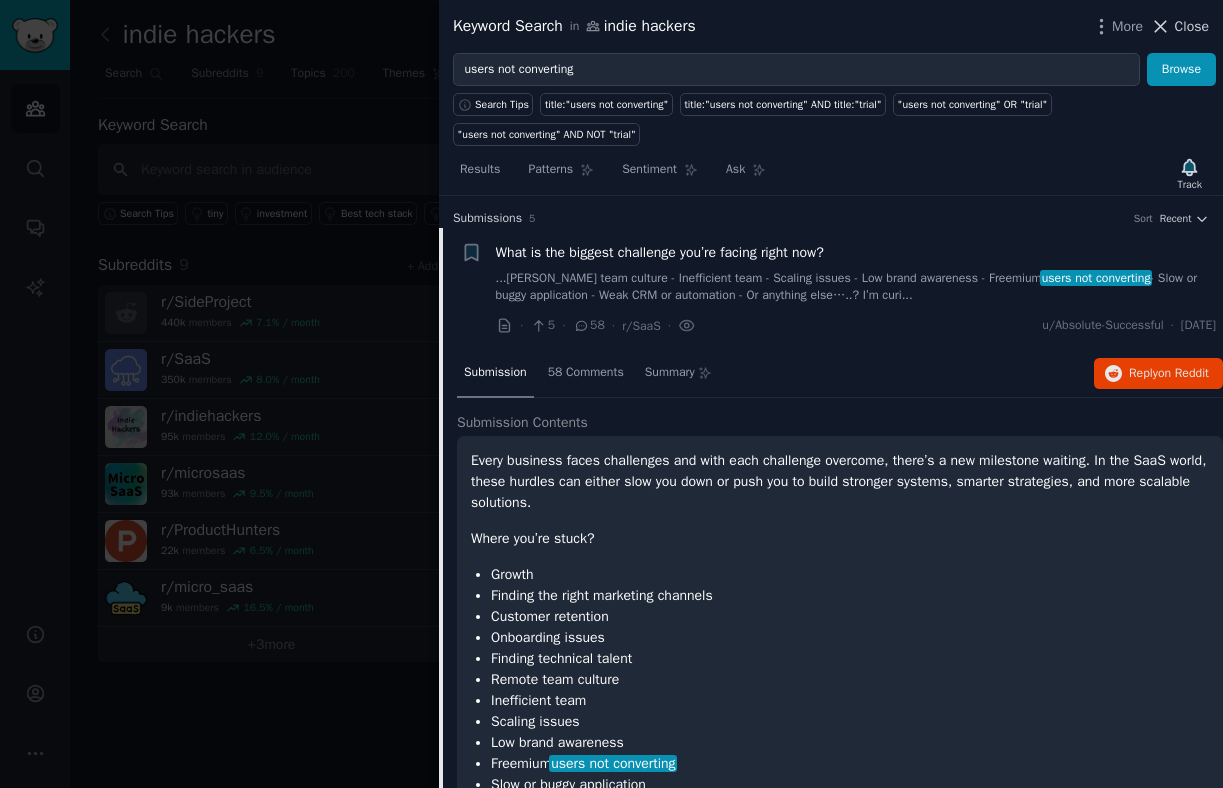 click on "Close" at bounding box center (1192, 26) 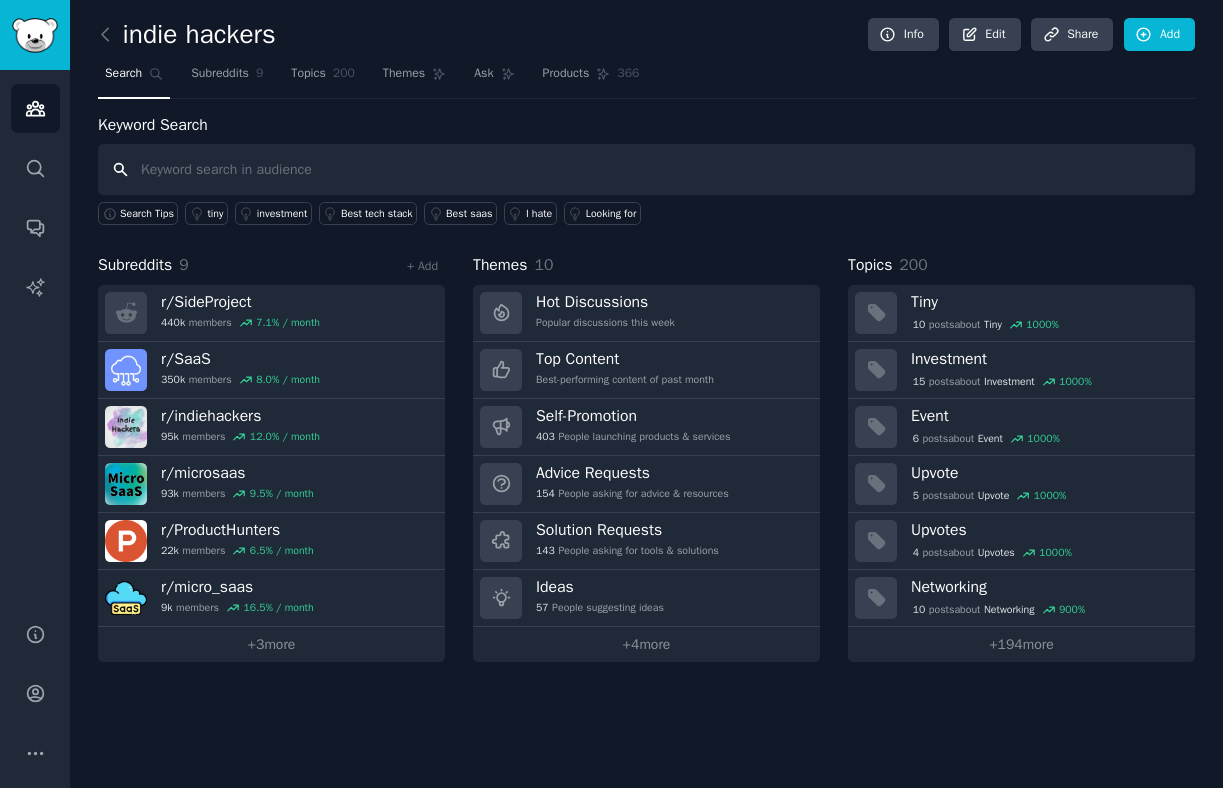 click at bounding box center (646, 169) 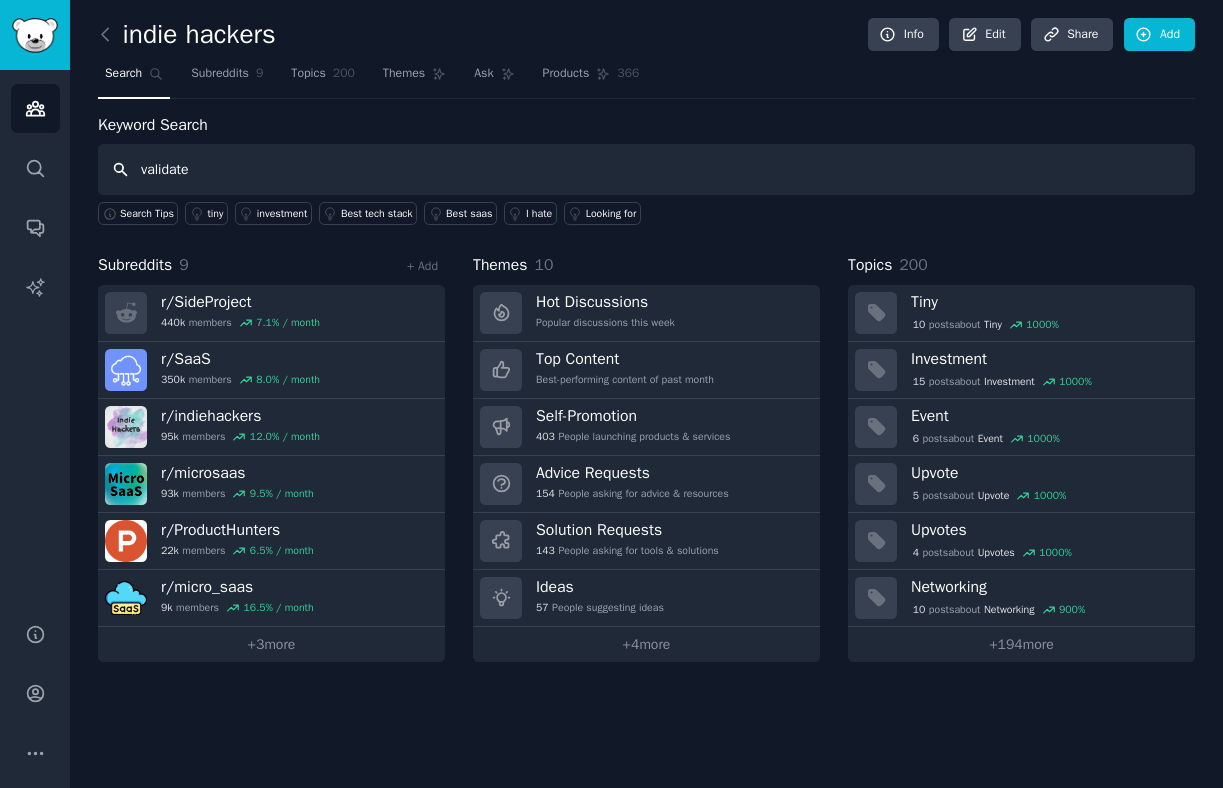 type on "validate" 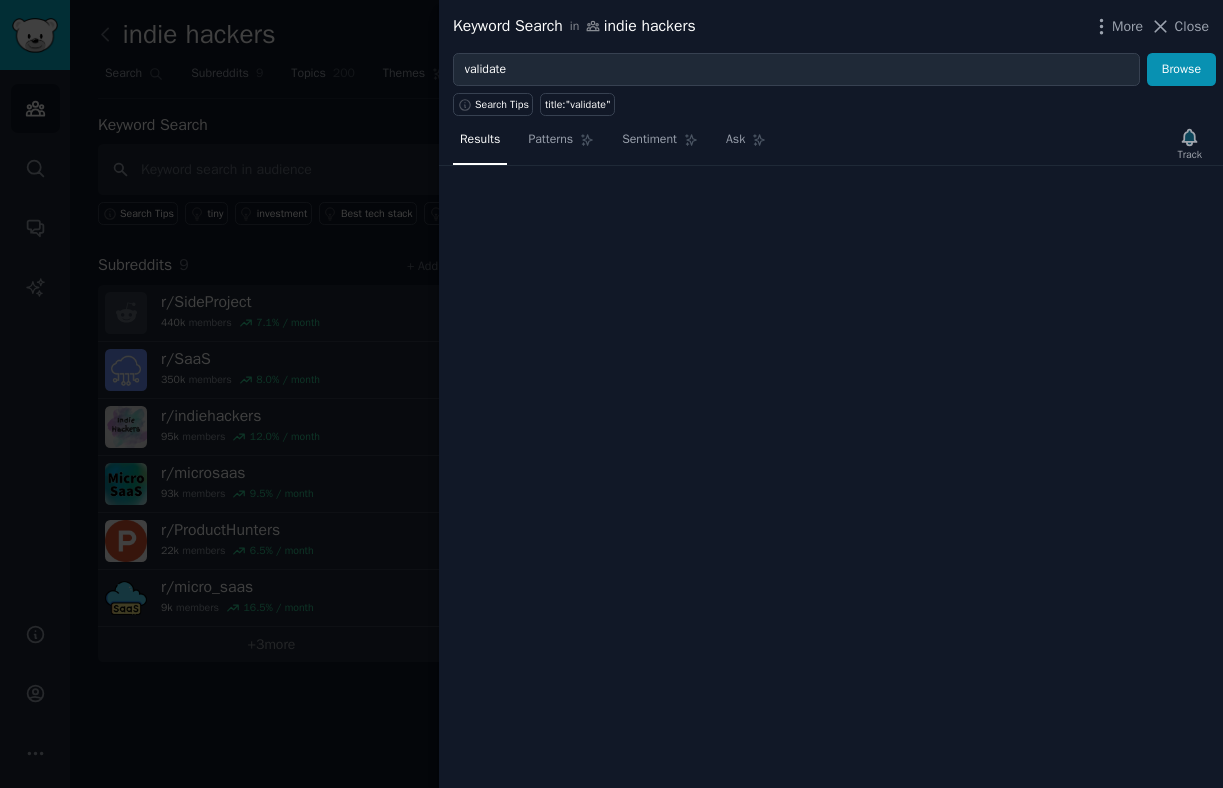 type 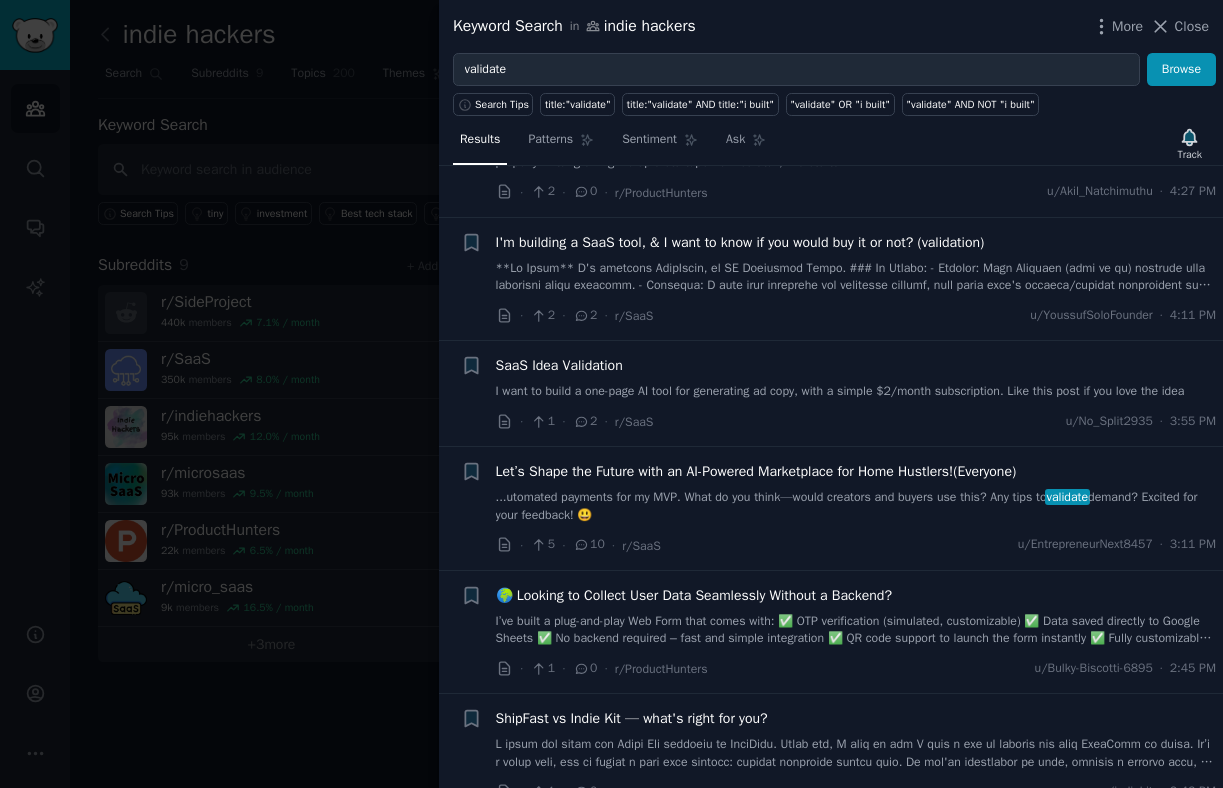 scroll, scrollTop: 0, scrollLeft: 0, axis: both 